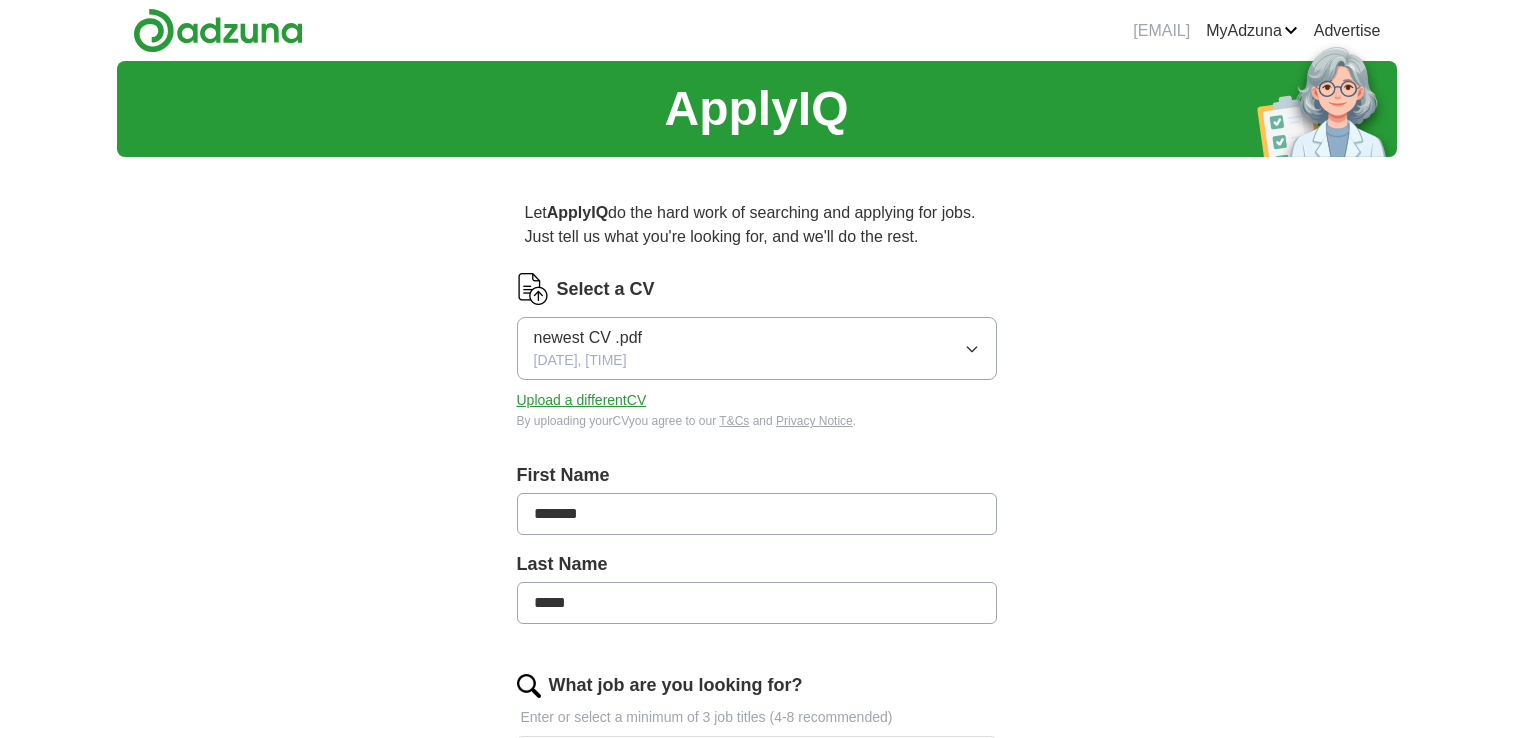 scroll, scrollTop: 0, scrollLeft: 0, axis: both 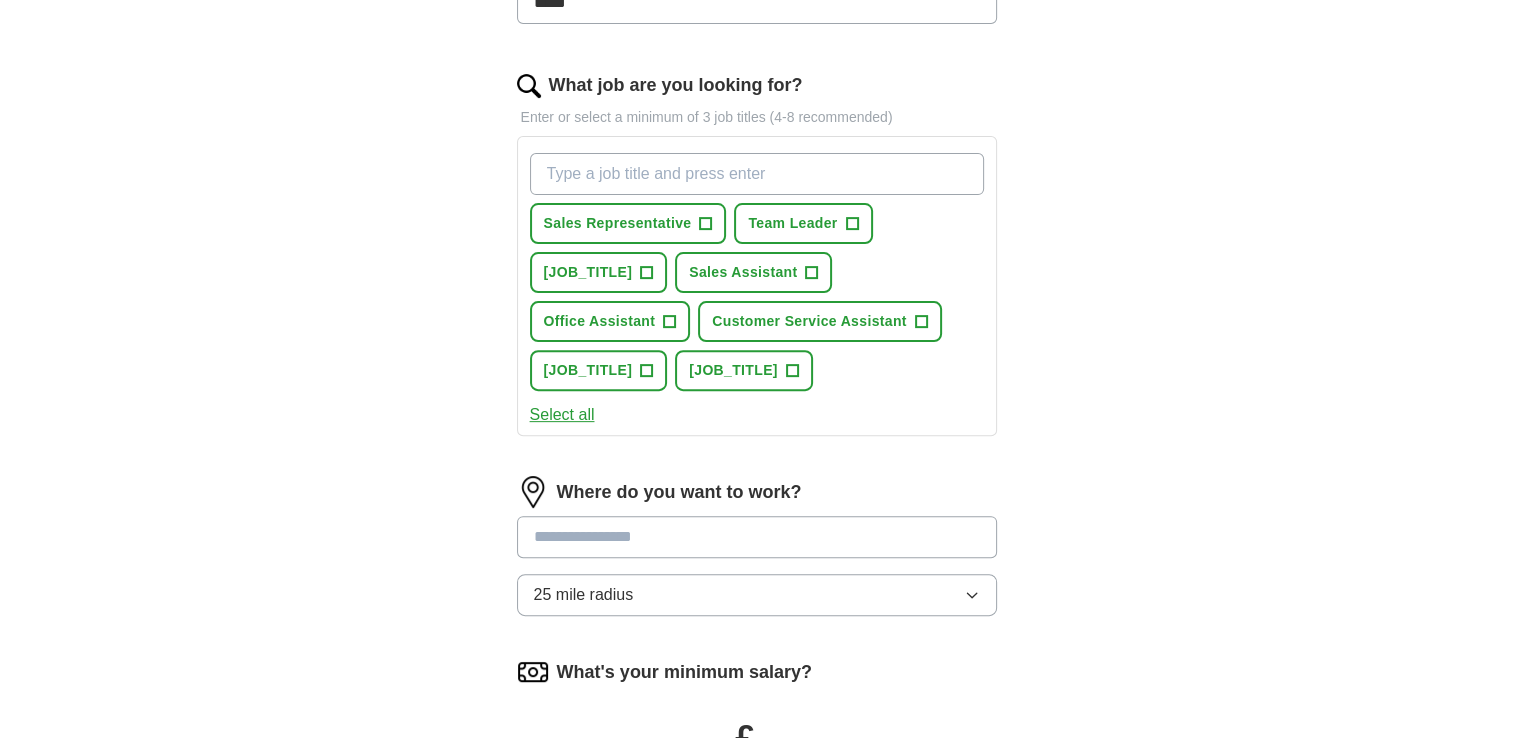 click on "Select all" at bounding box center [562, 415] 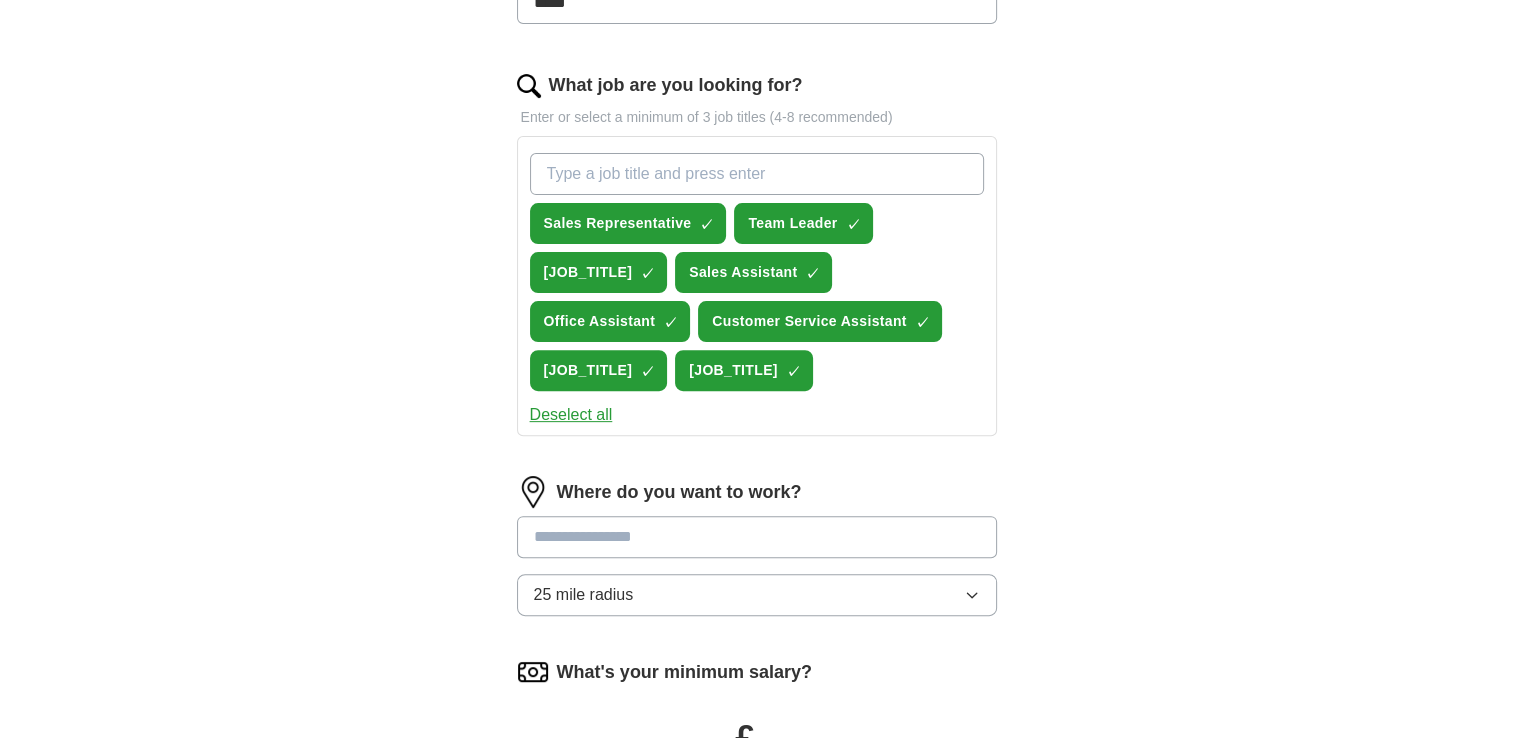 click at bounding box center [757, 537] 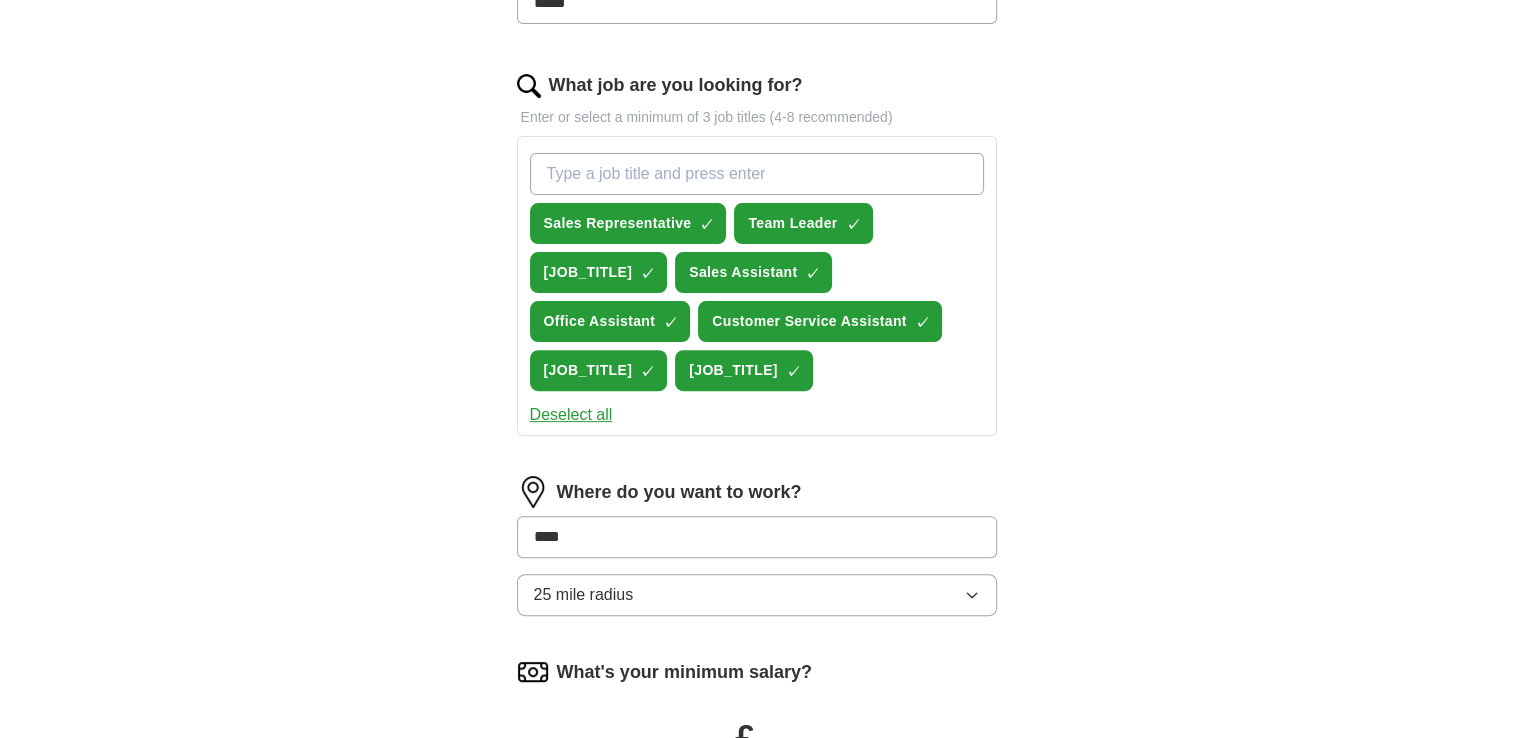 type on "***" 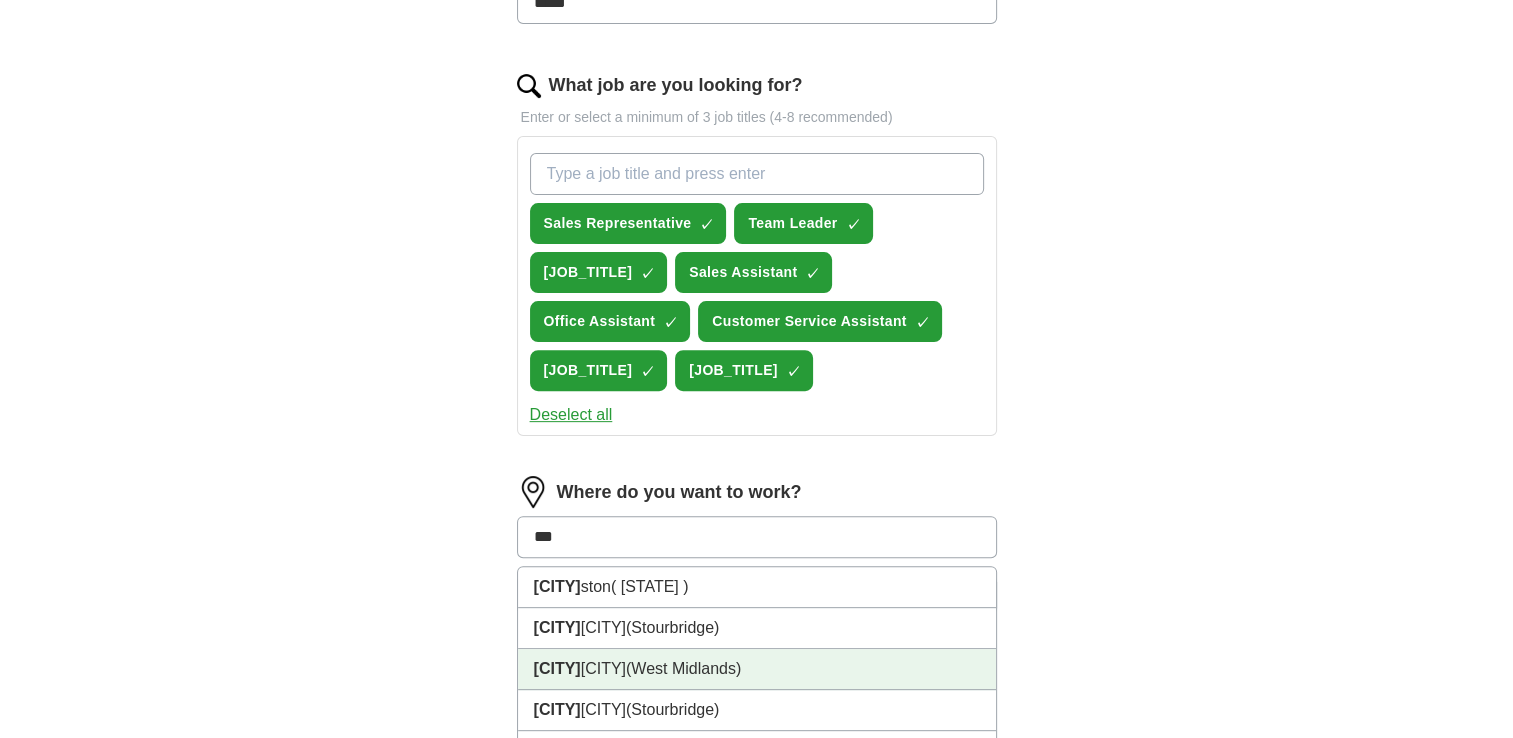 click on "[CITY]  ( [STATE] )" at bounding box center [757, 669] 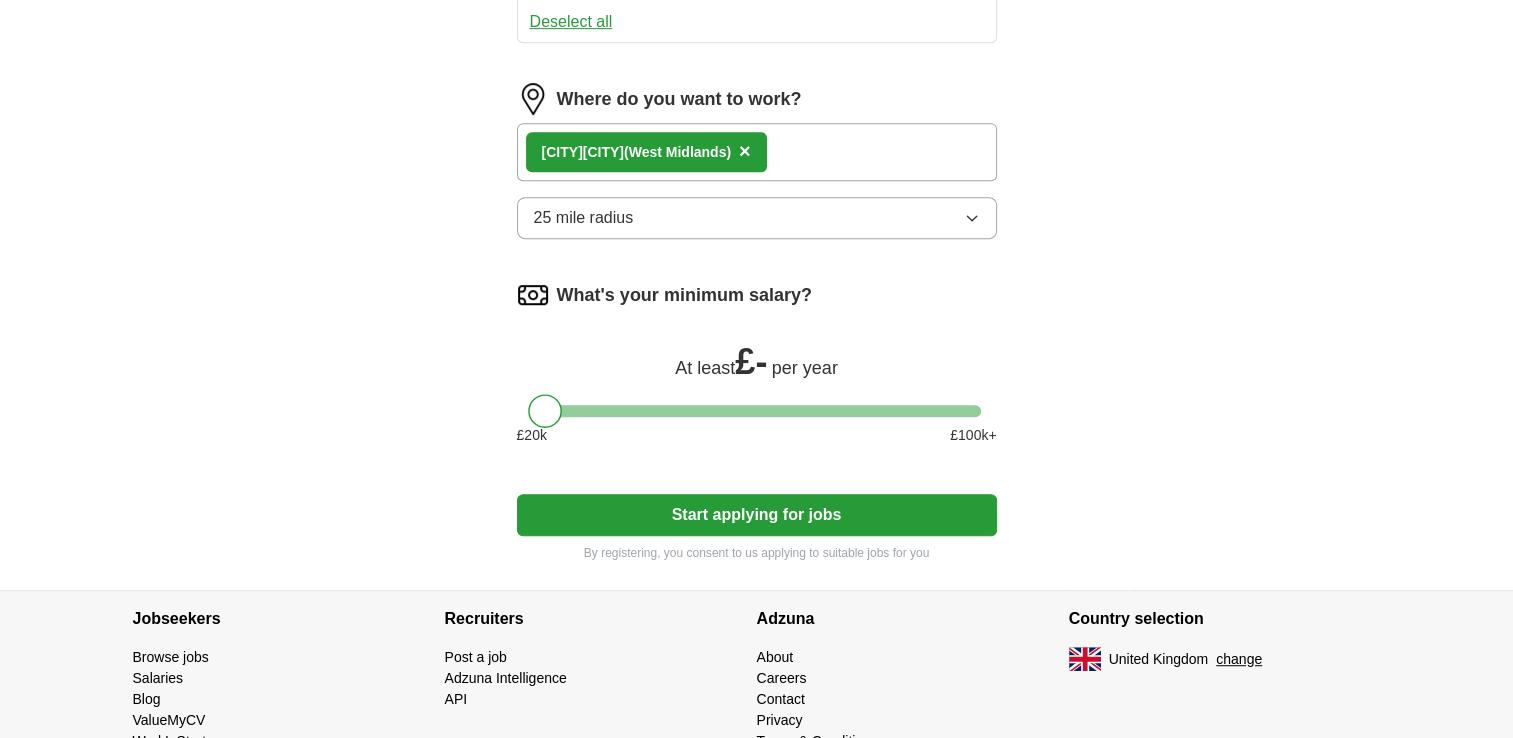 scroll, scrollTop: 1040, scrollLeft: 0, axis: vertical 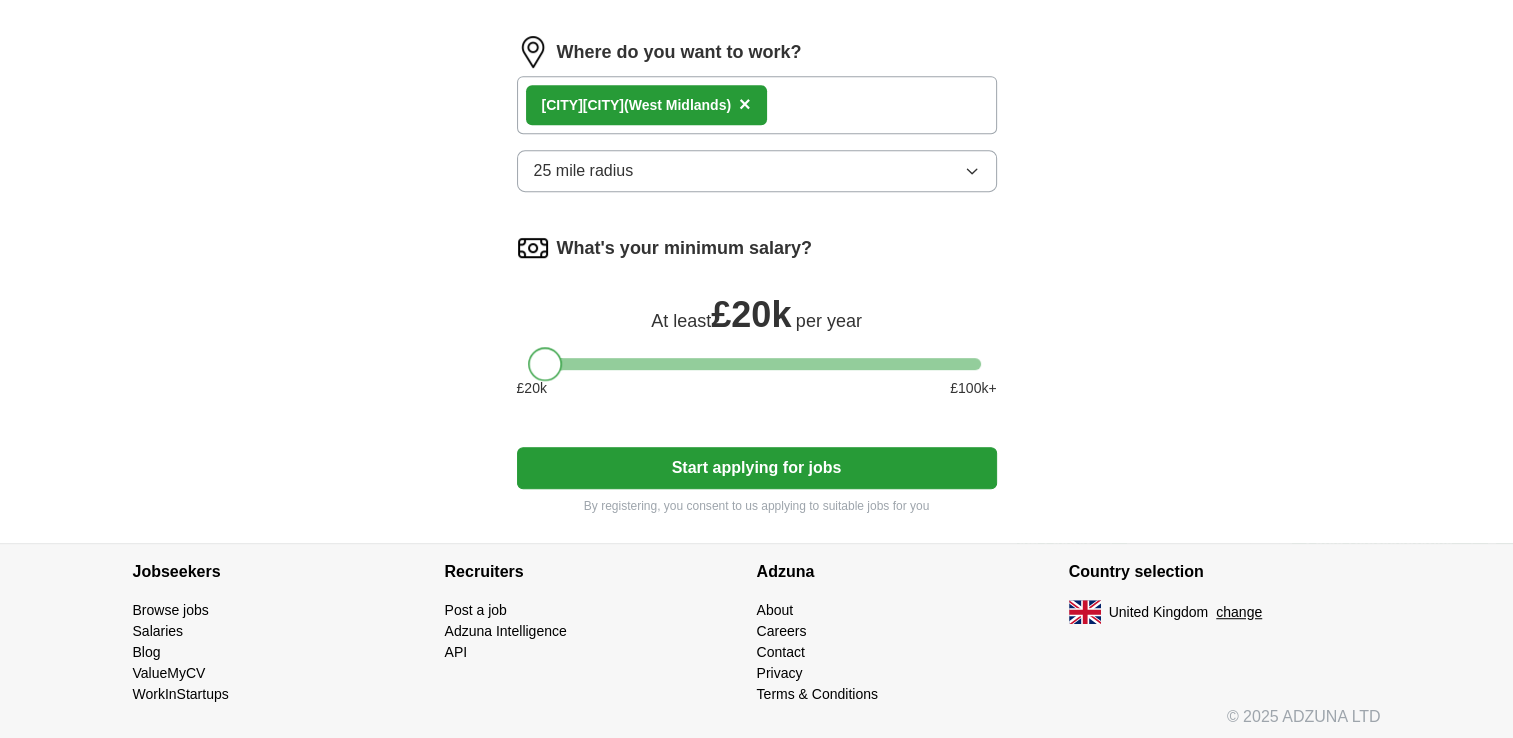 drag, startPoint x: 552, startPoint y: 355, endPoint x: 496, endPoint y: 377, distance: 60.166435 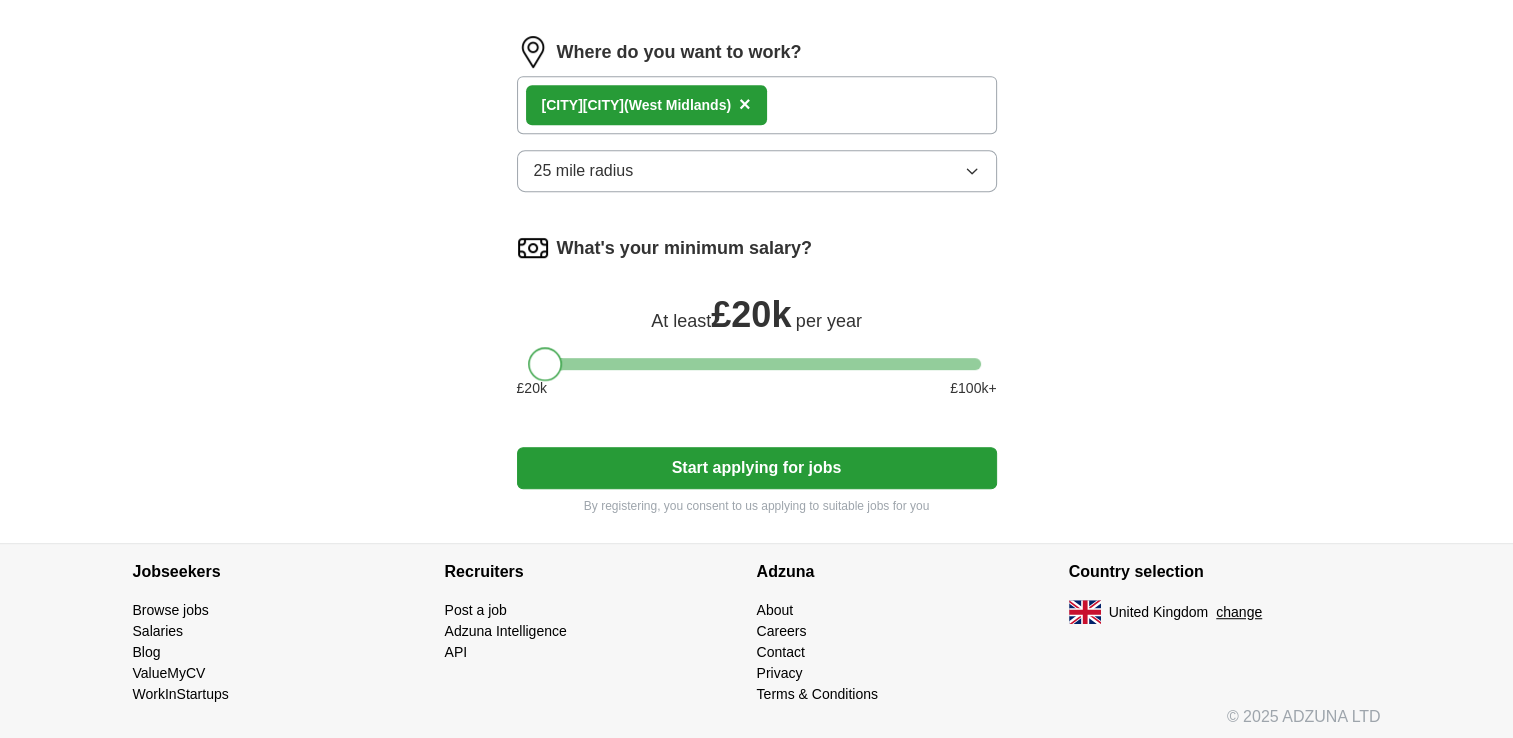 click at bounding box center [545, 364] 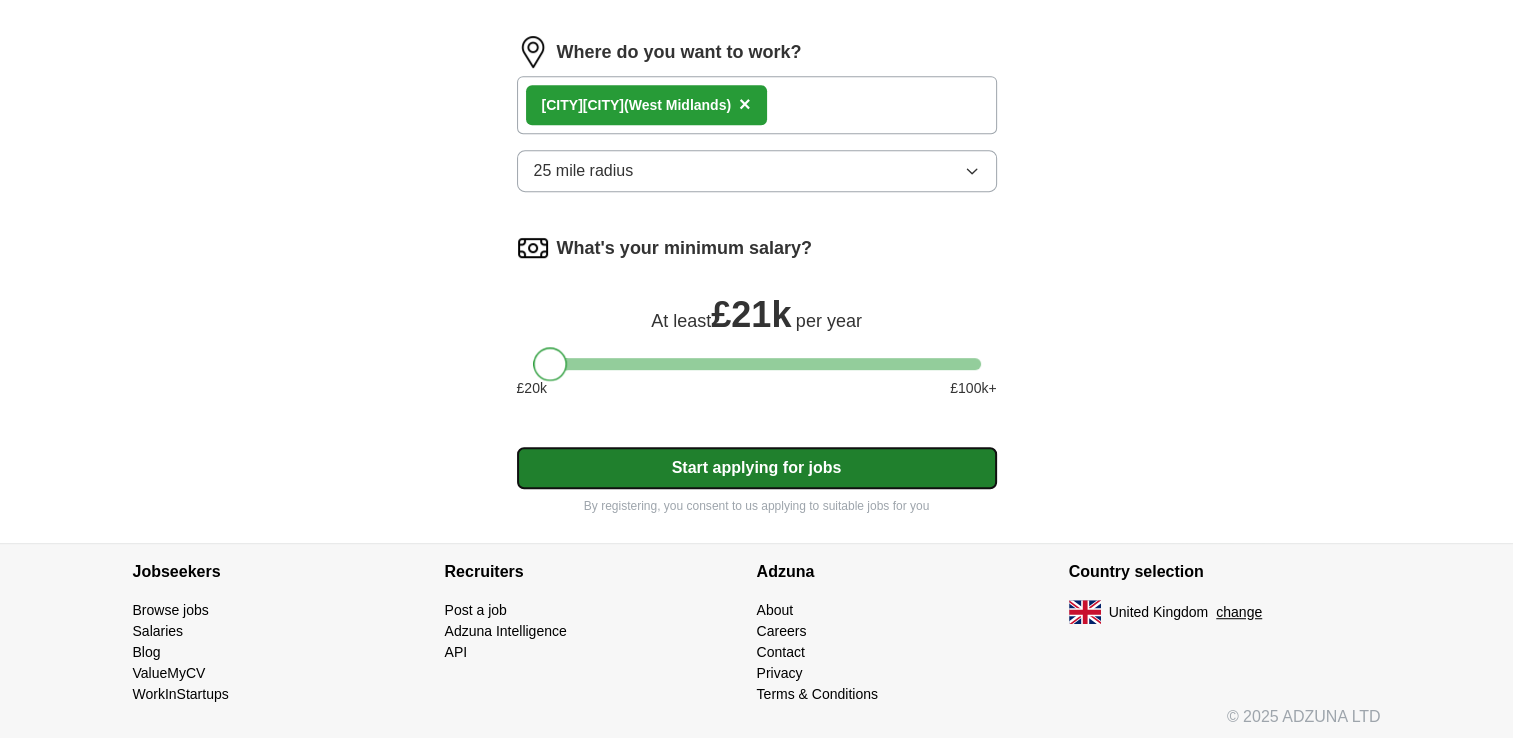 click on "Start applying for jobs" at bounding box center [757, 468] 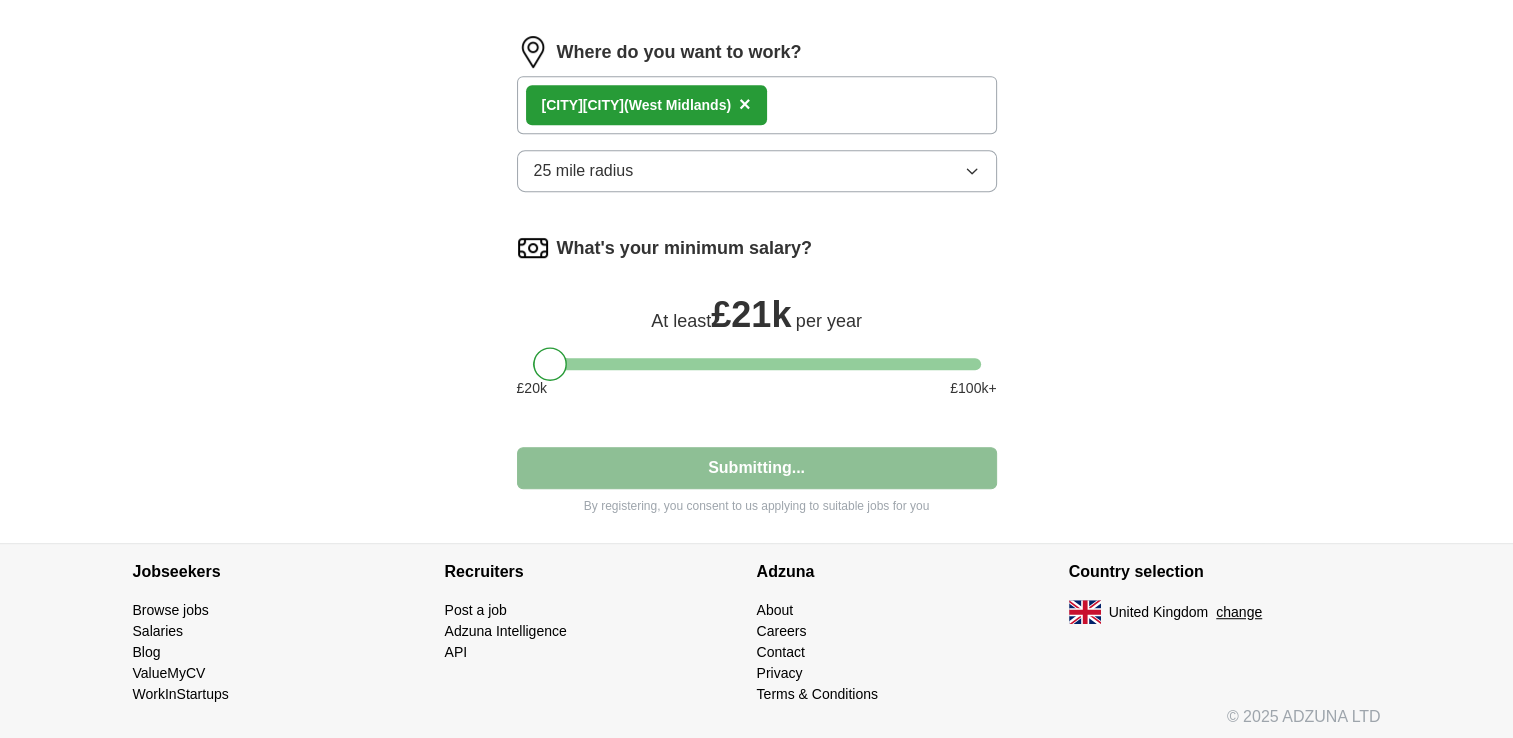 select on "**" 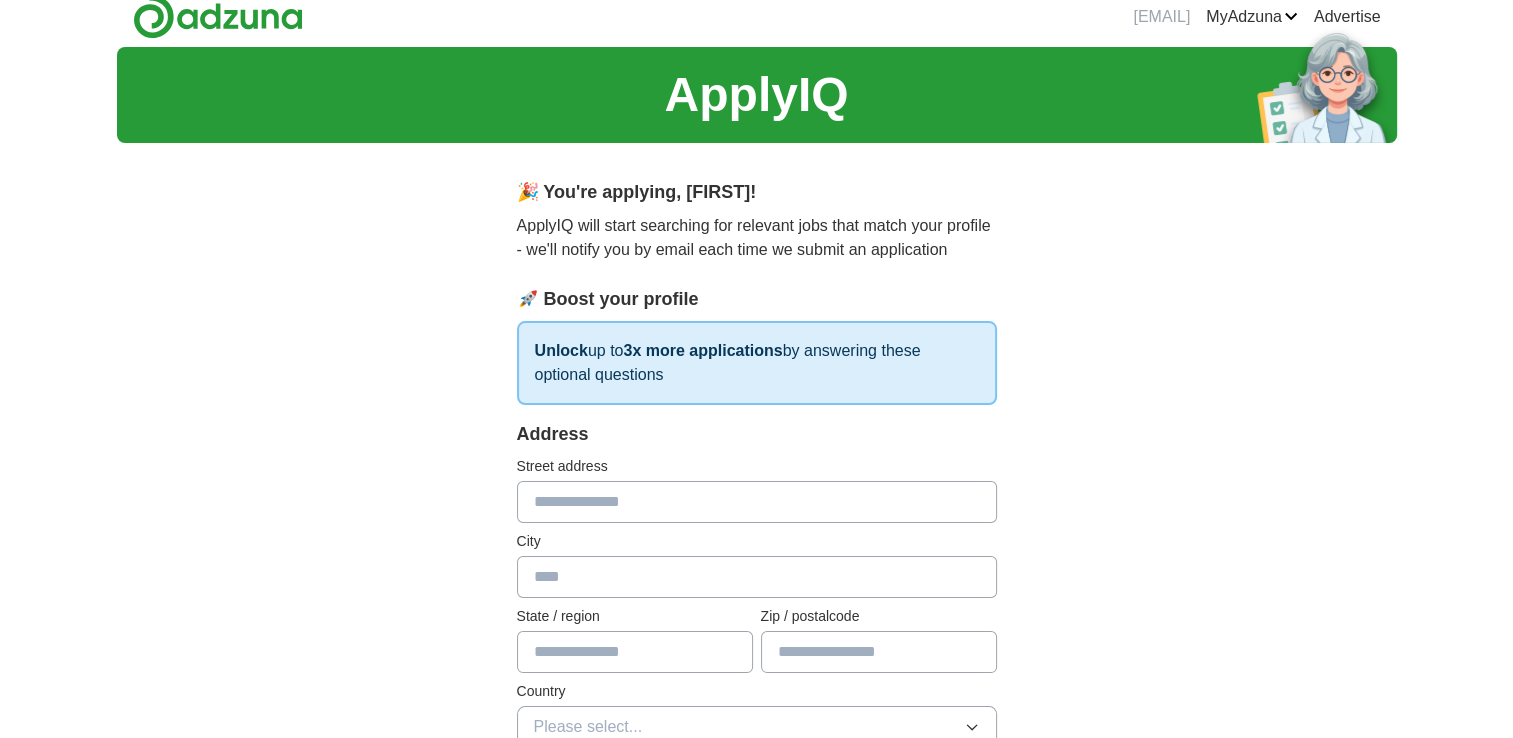 scroll, scrollTop: 0, scrollLeft: 0, axis: both 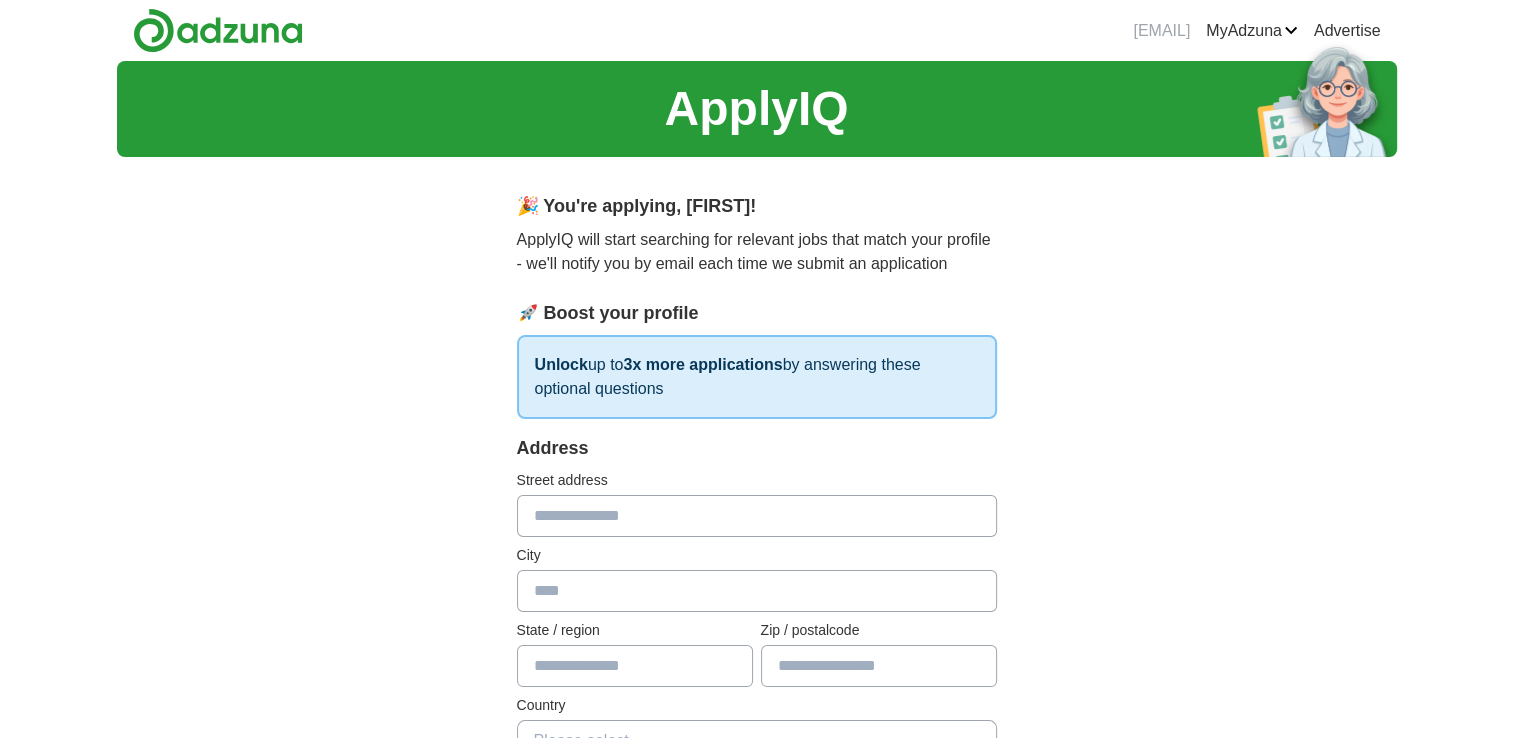 click at bounding box center [757, 516] 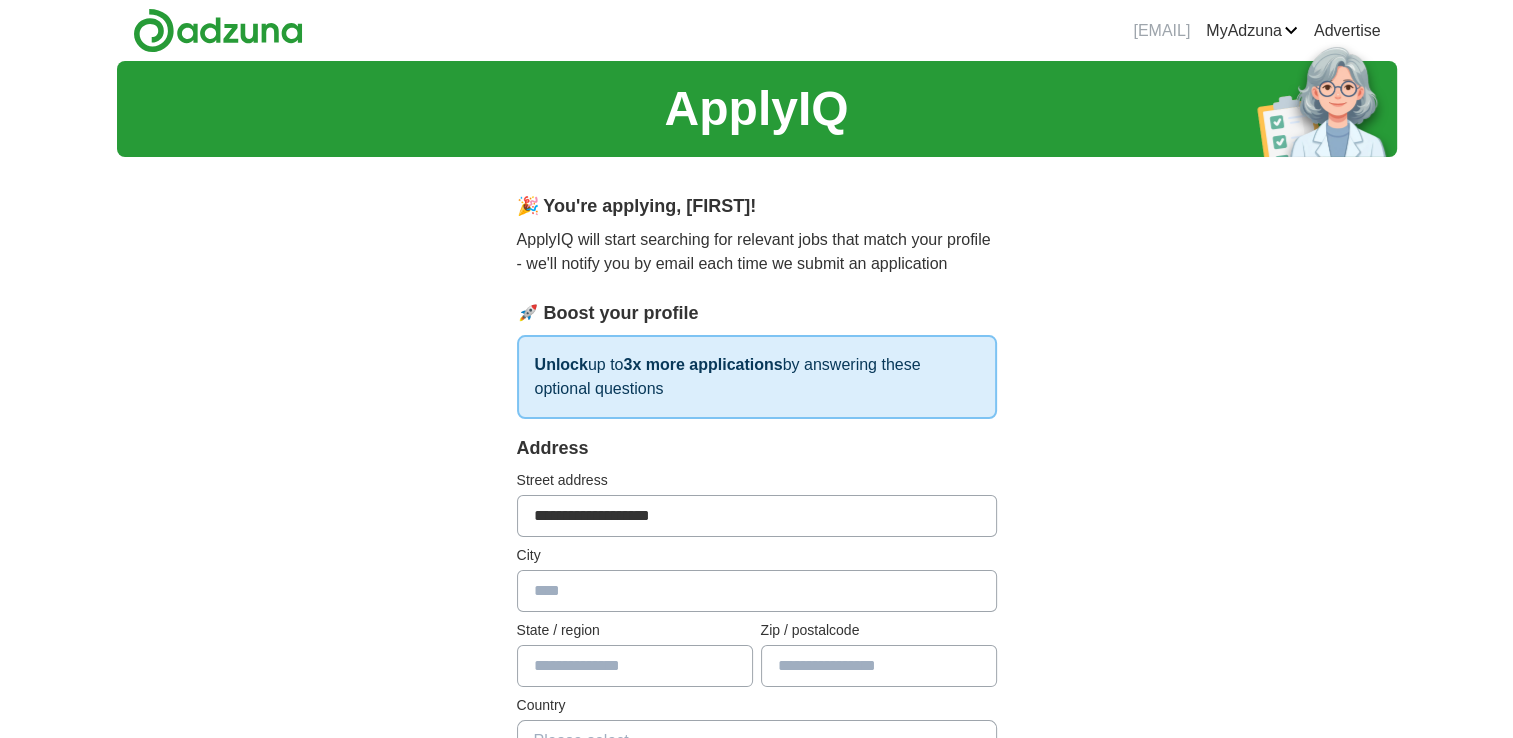 type on "**********" 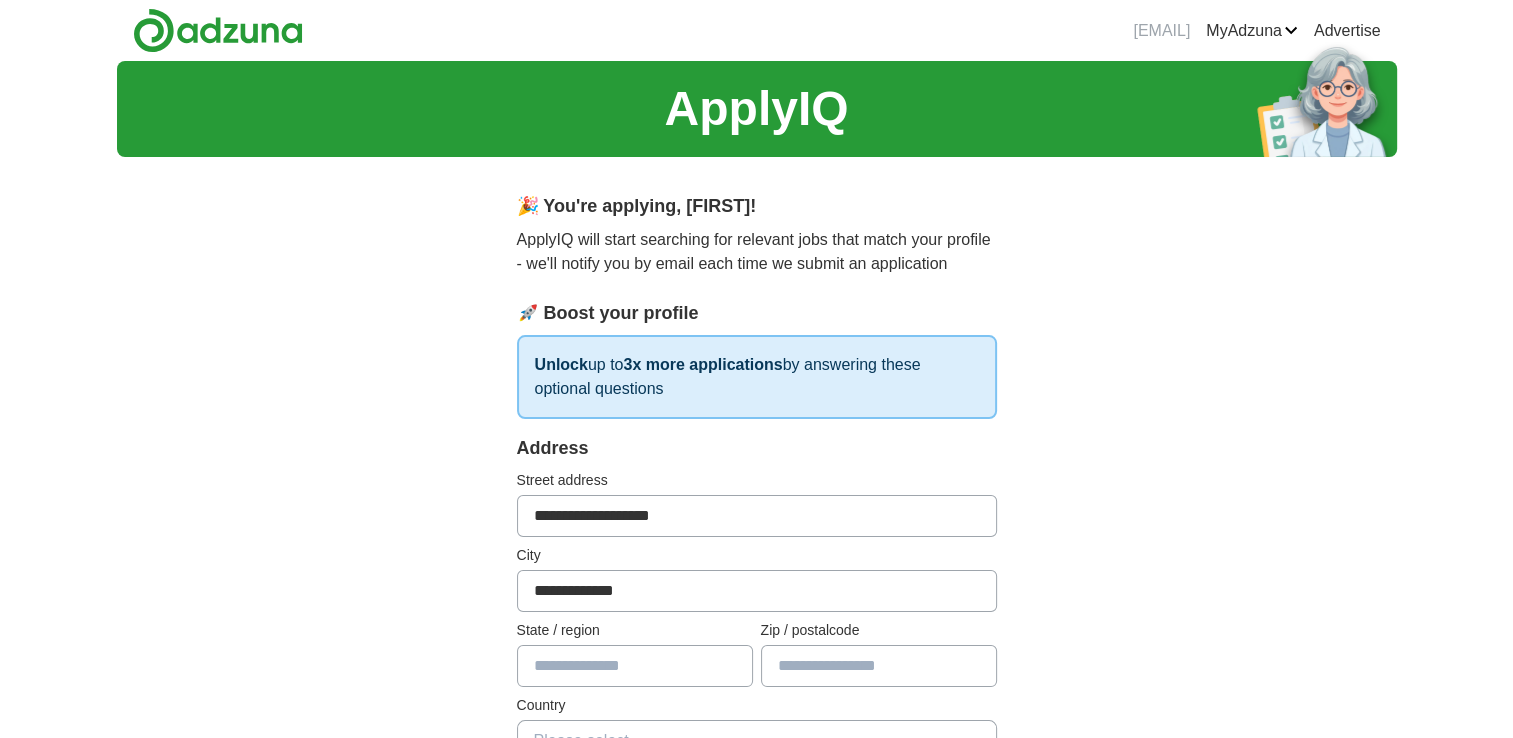 type on "*******" 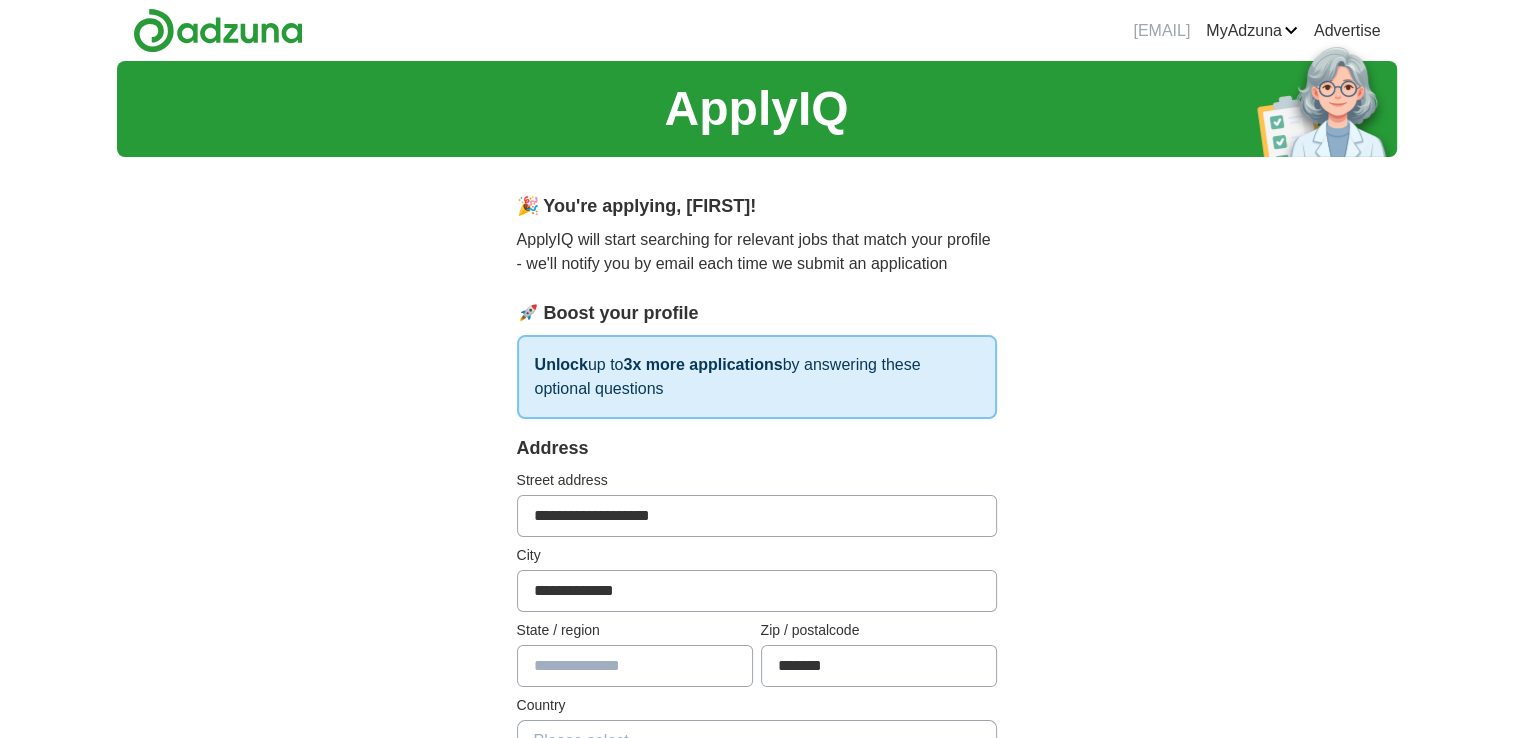 type 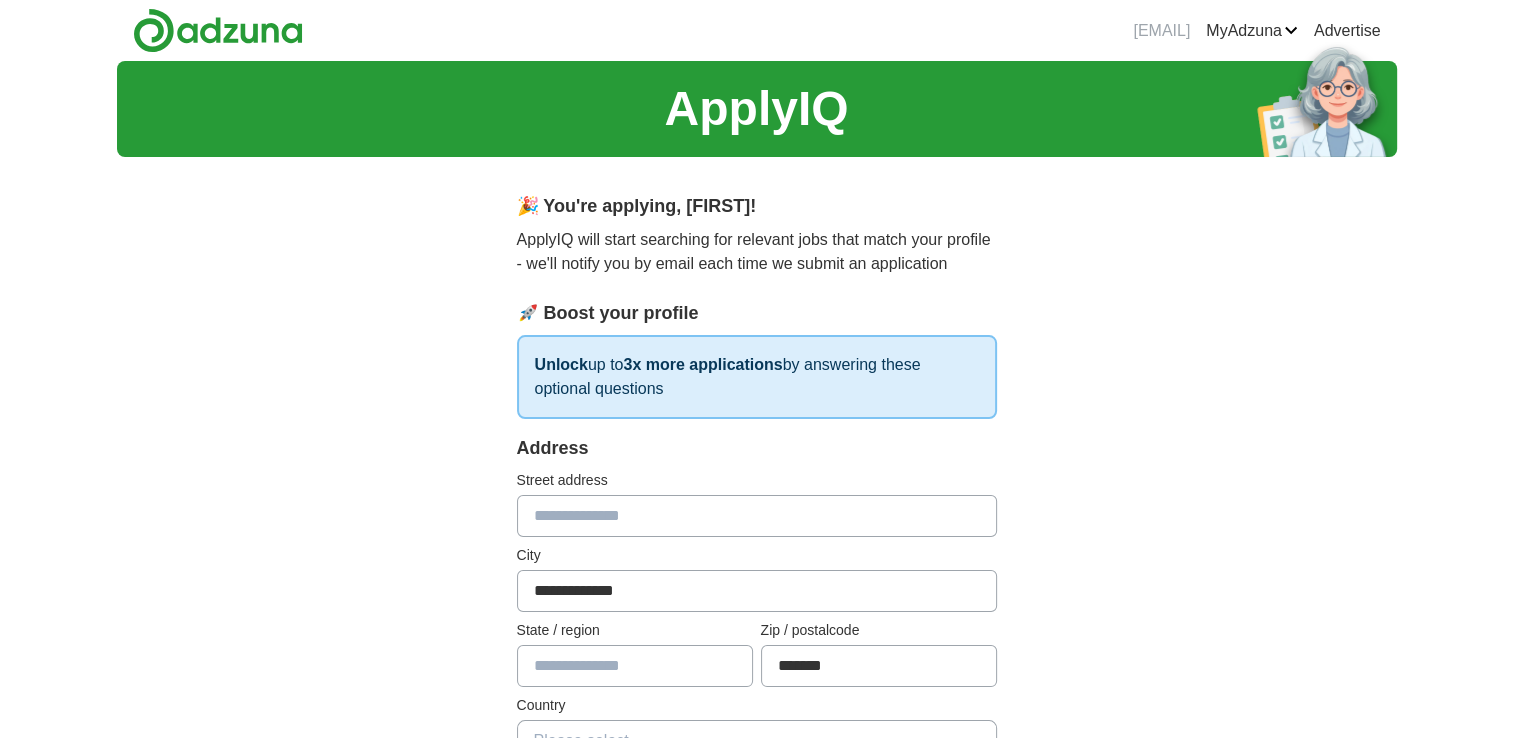 type 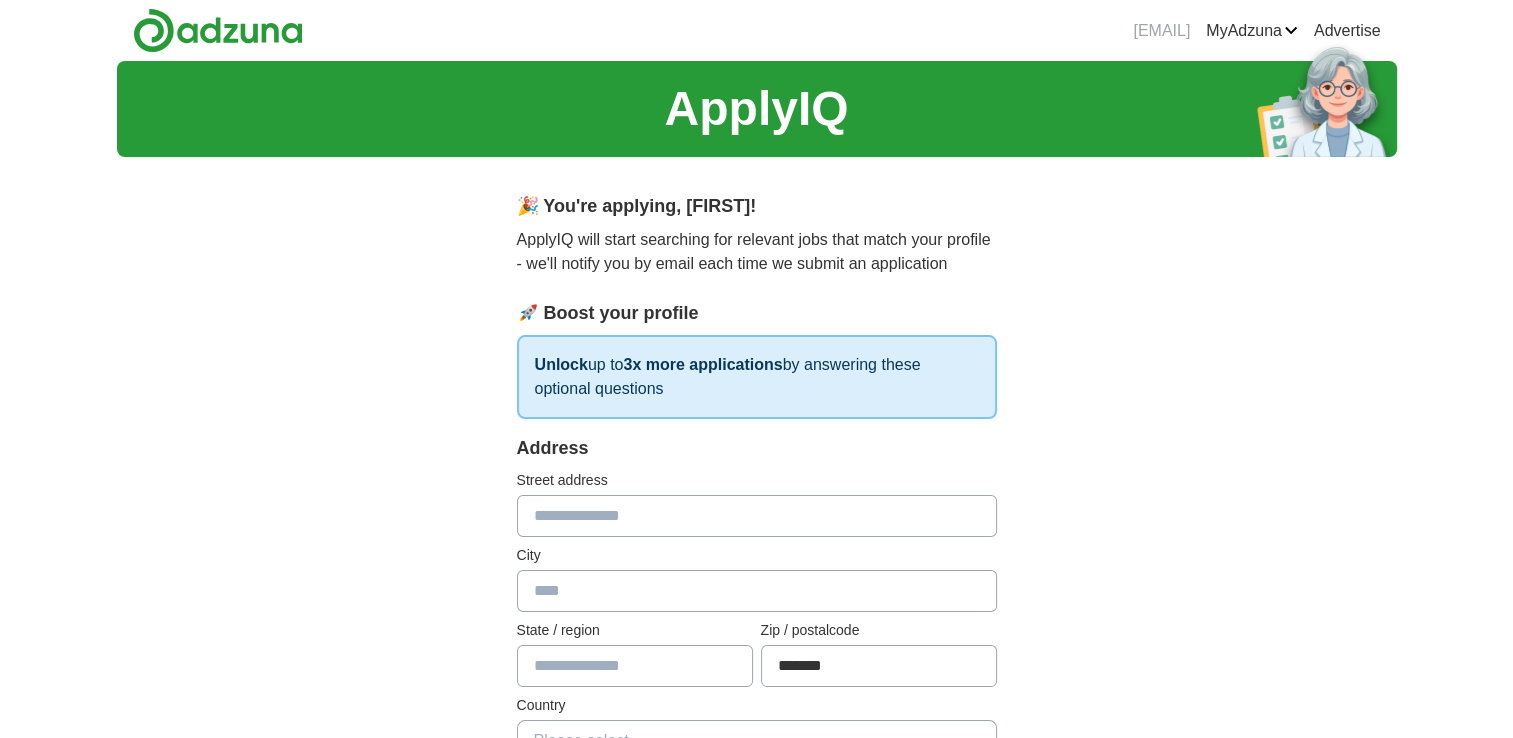 type 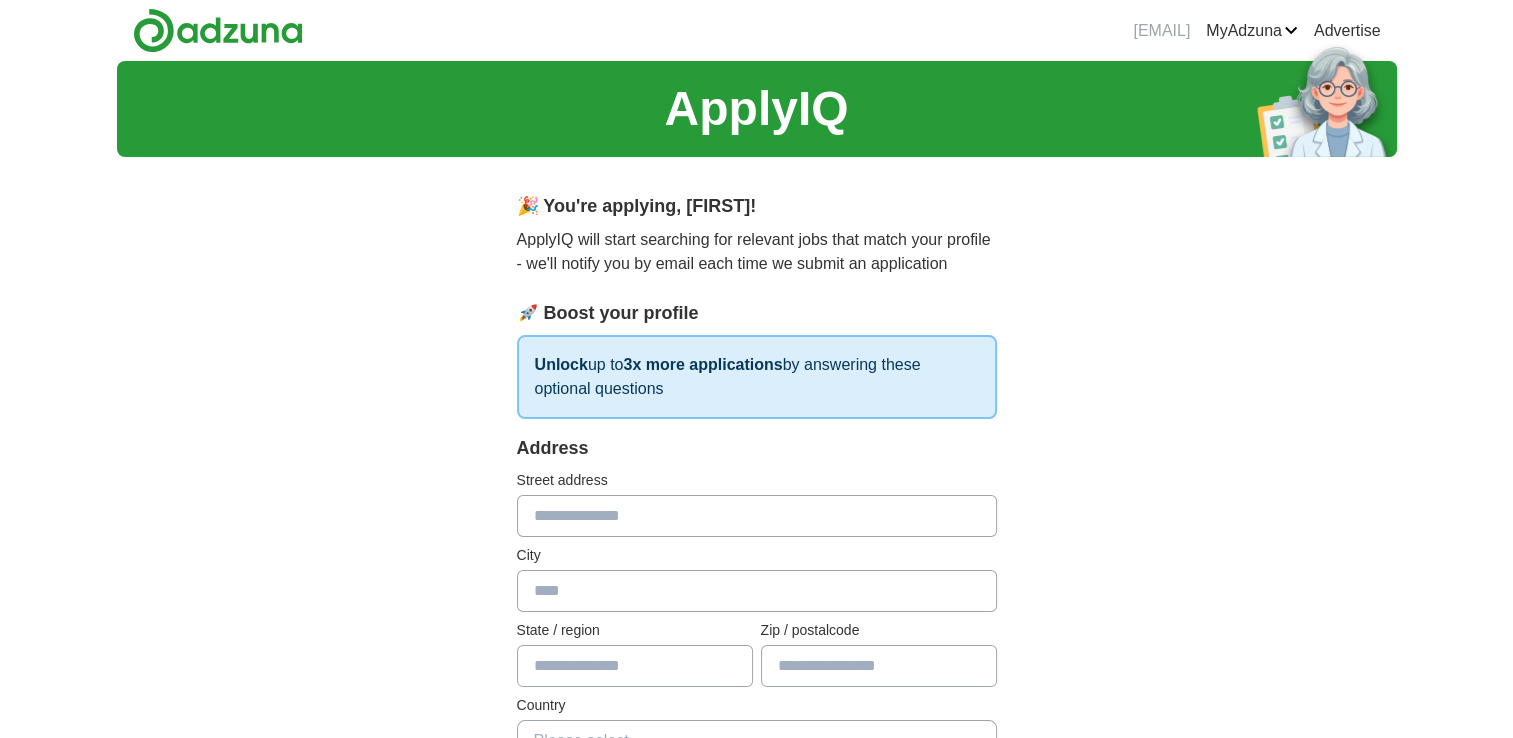 click at bounding box center (757, 516) 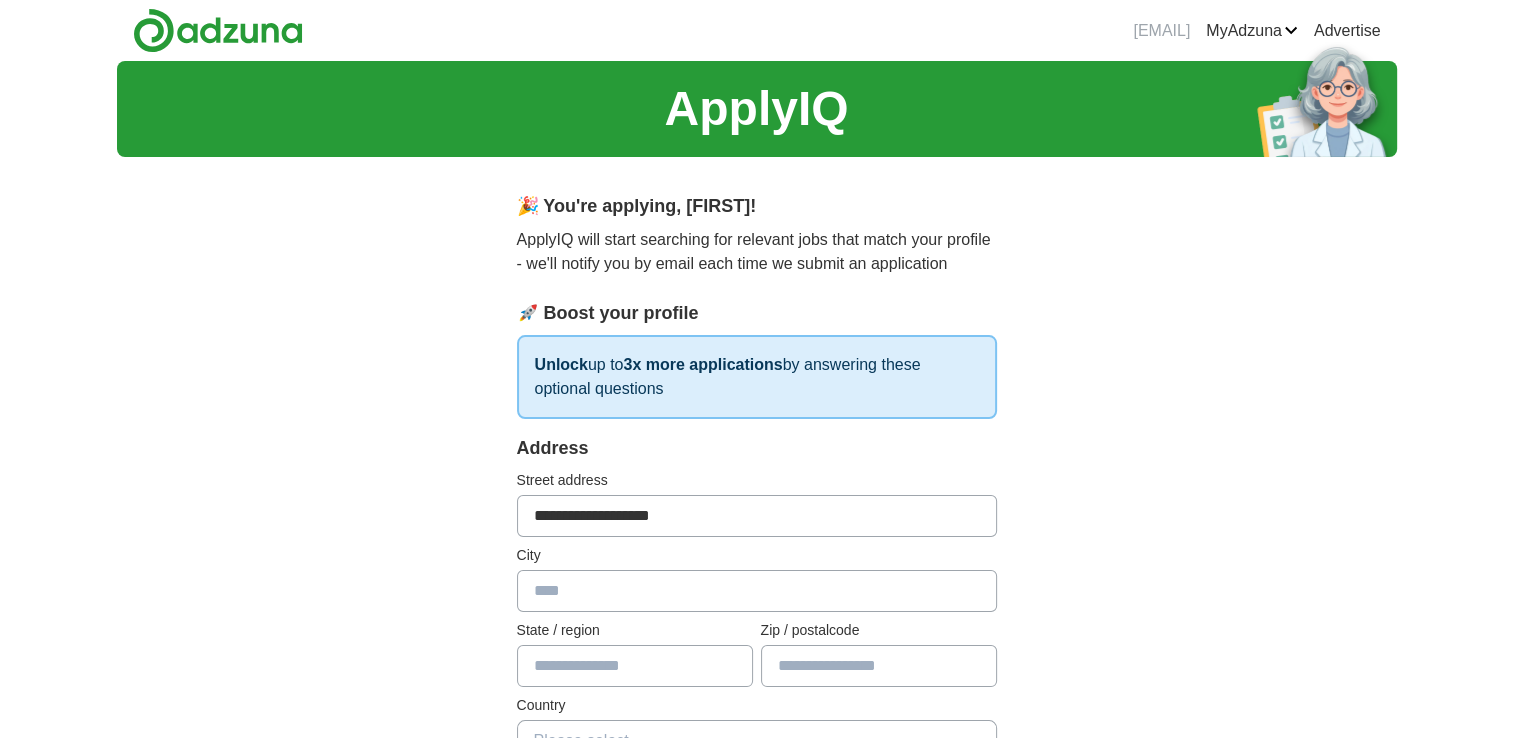 type on "**********" 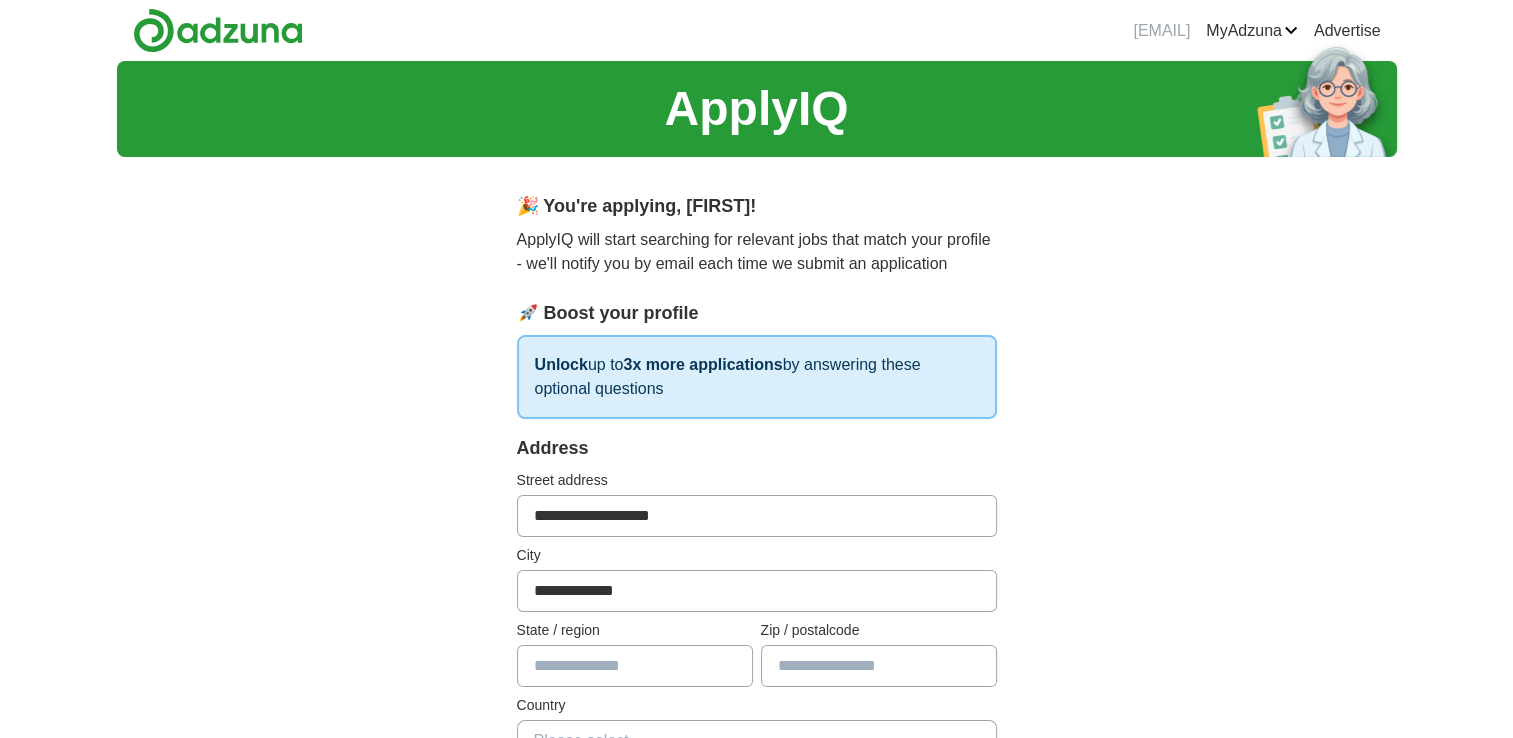 type on "*******" 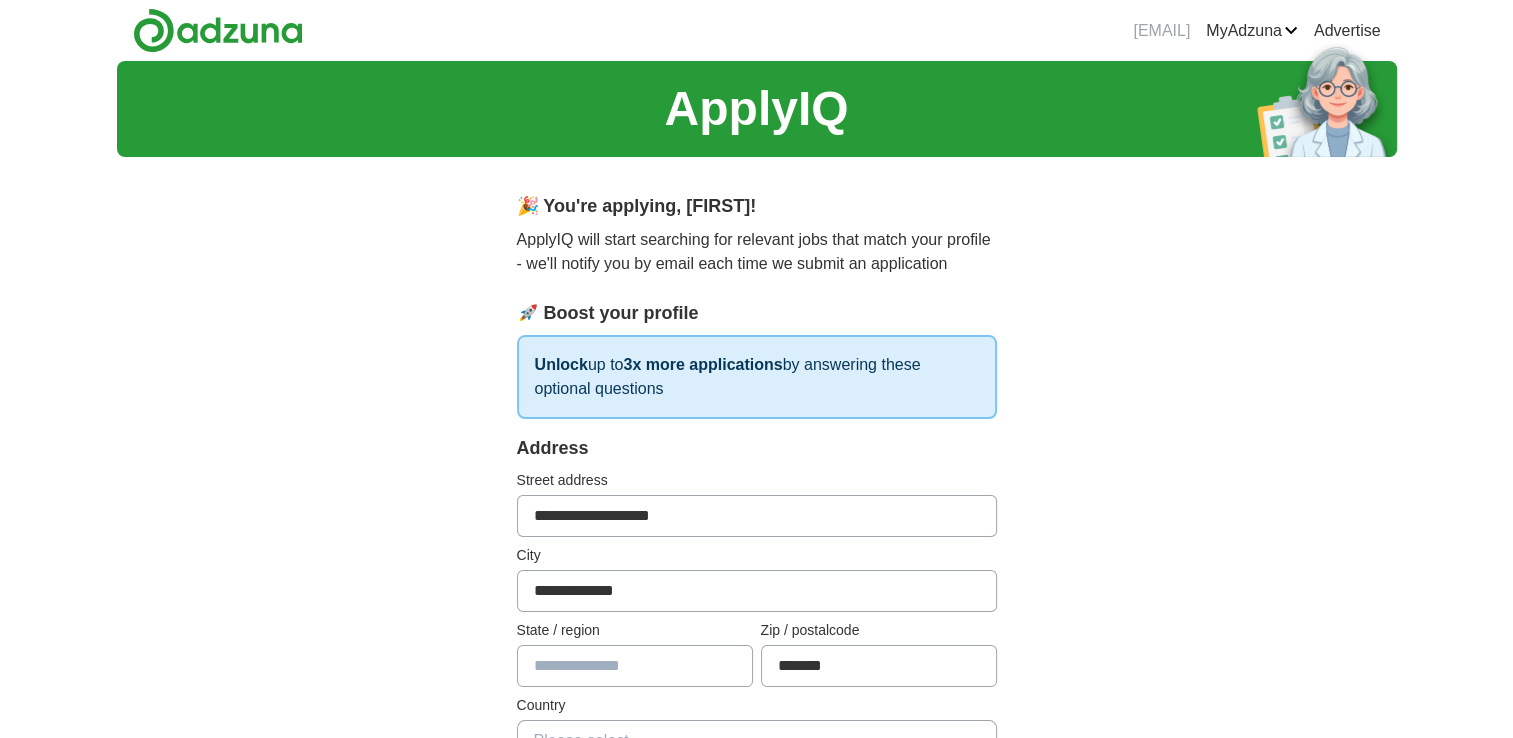 click on "**********" at bounding box center (757, 1014) 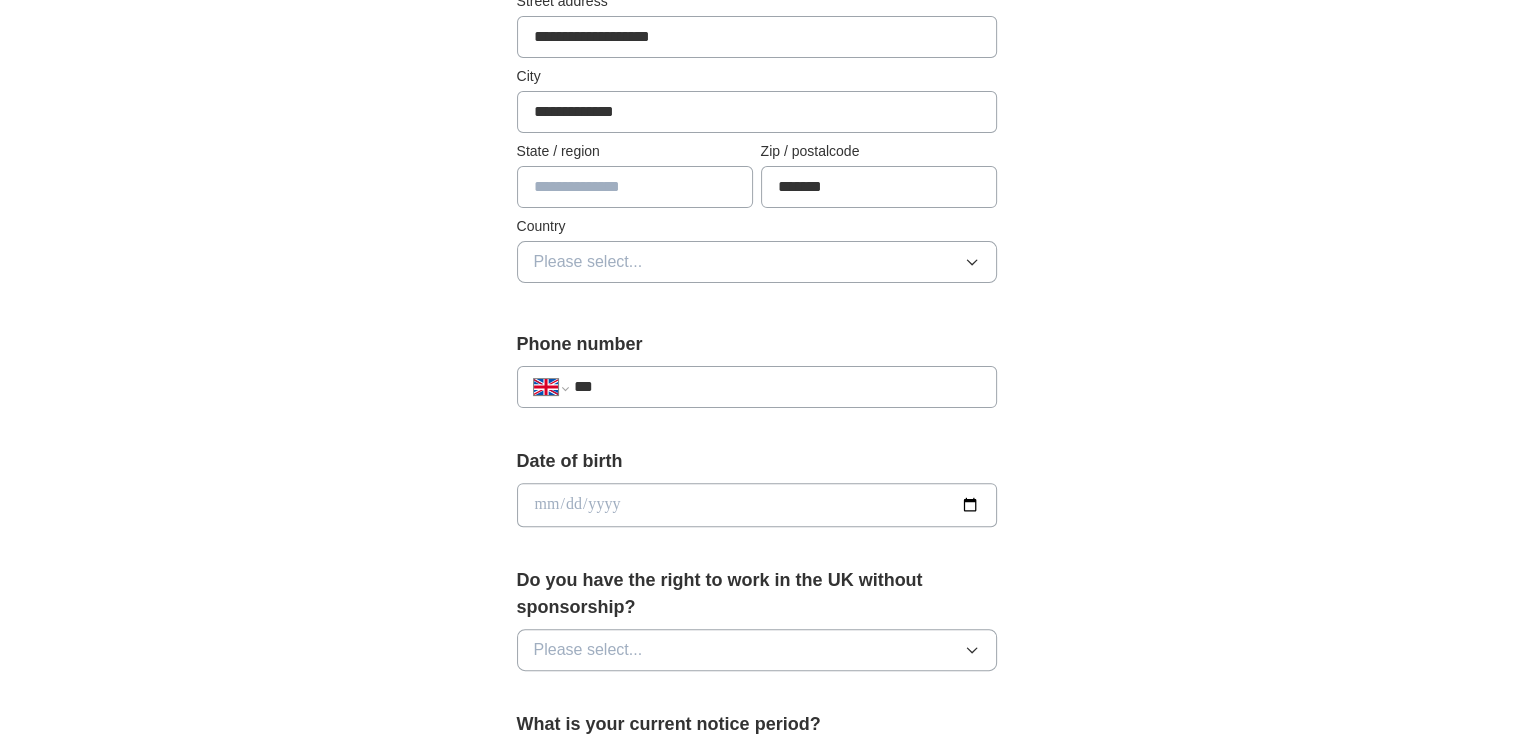 scroll, scrollTop: 480, scrollLeft: 0, axis: vertical 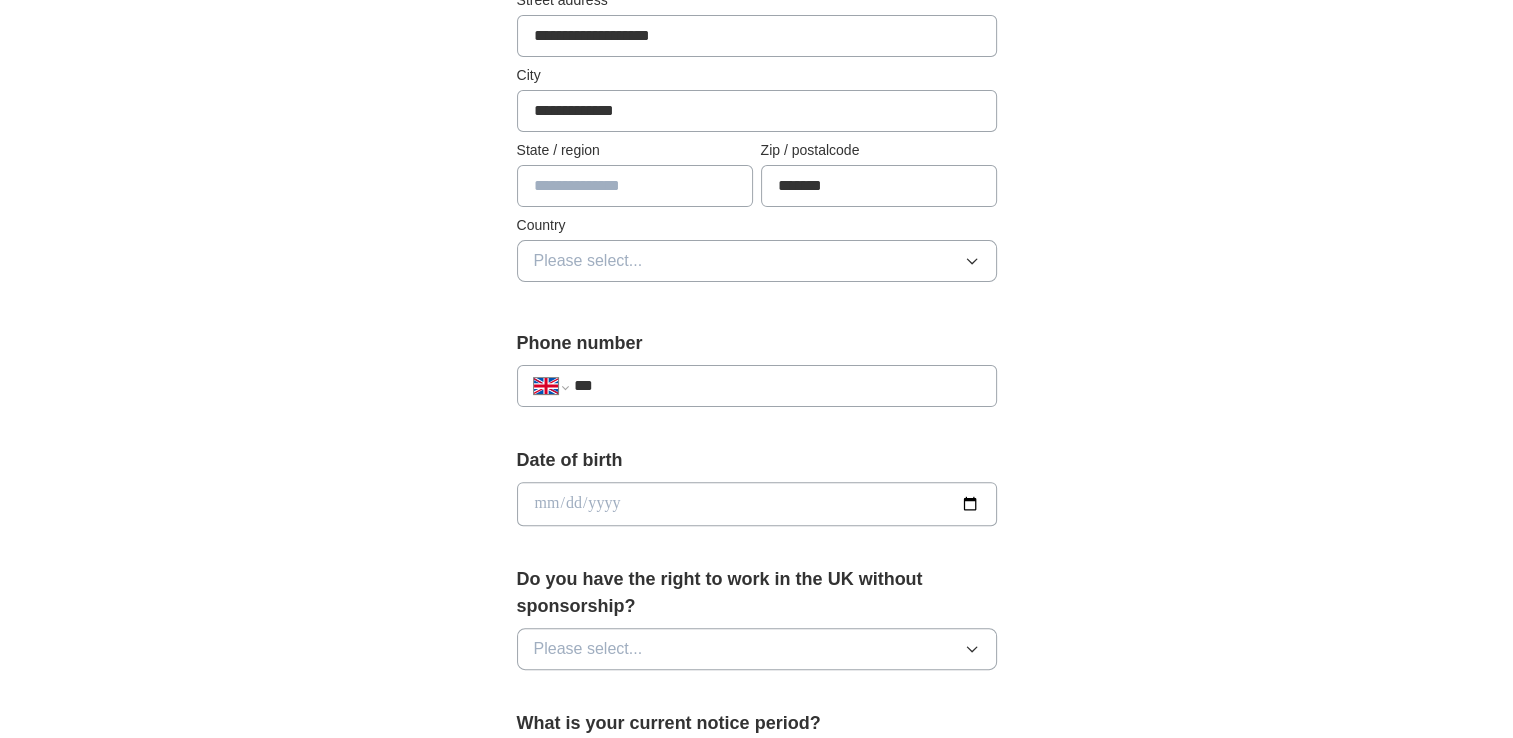 click at bounding box center [635, 186] 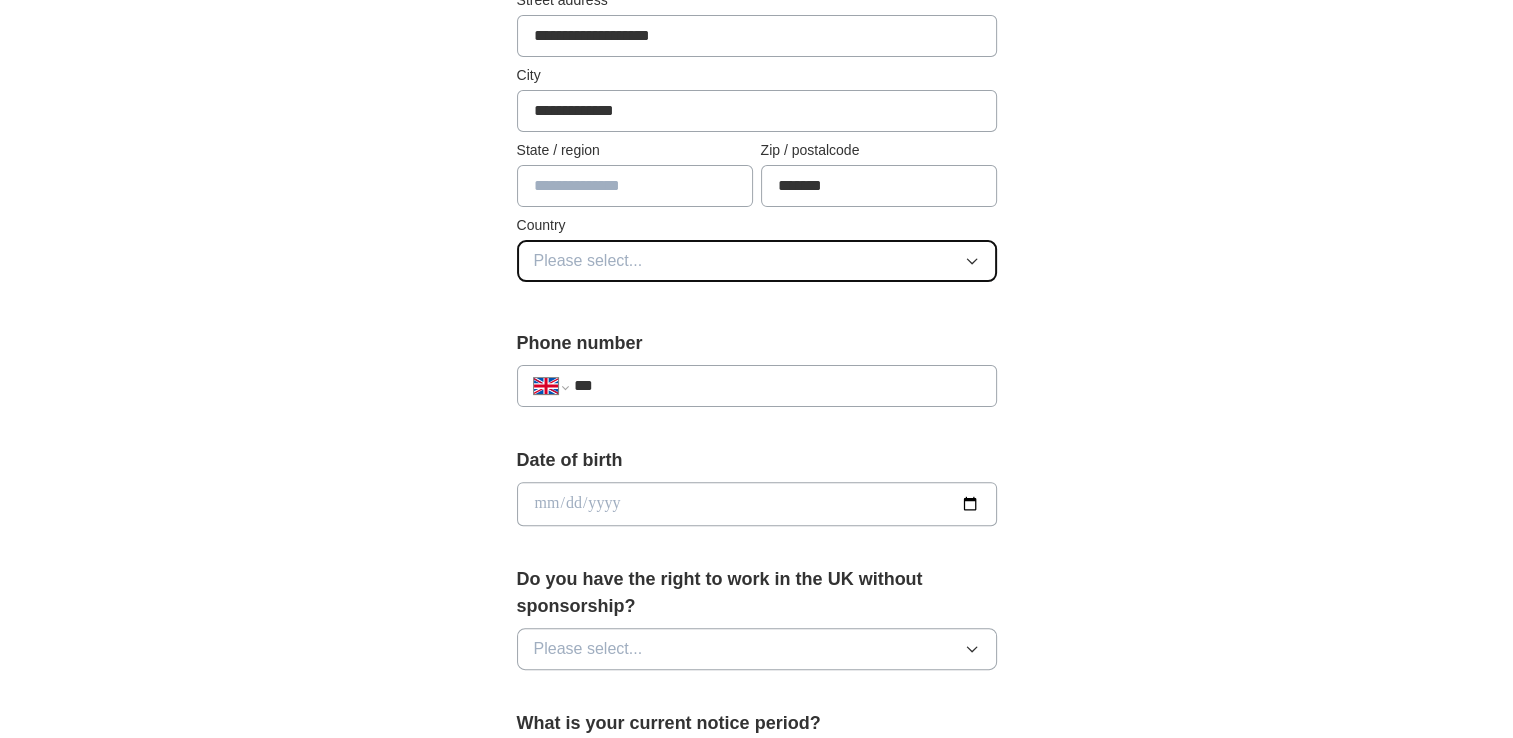 click on "Please select..." at bounding box center [757, 261] 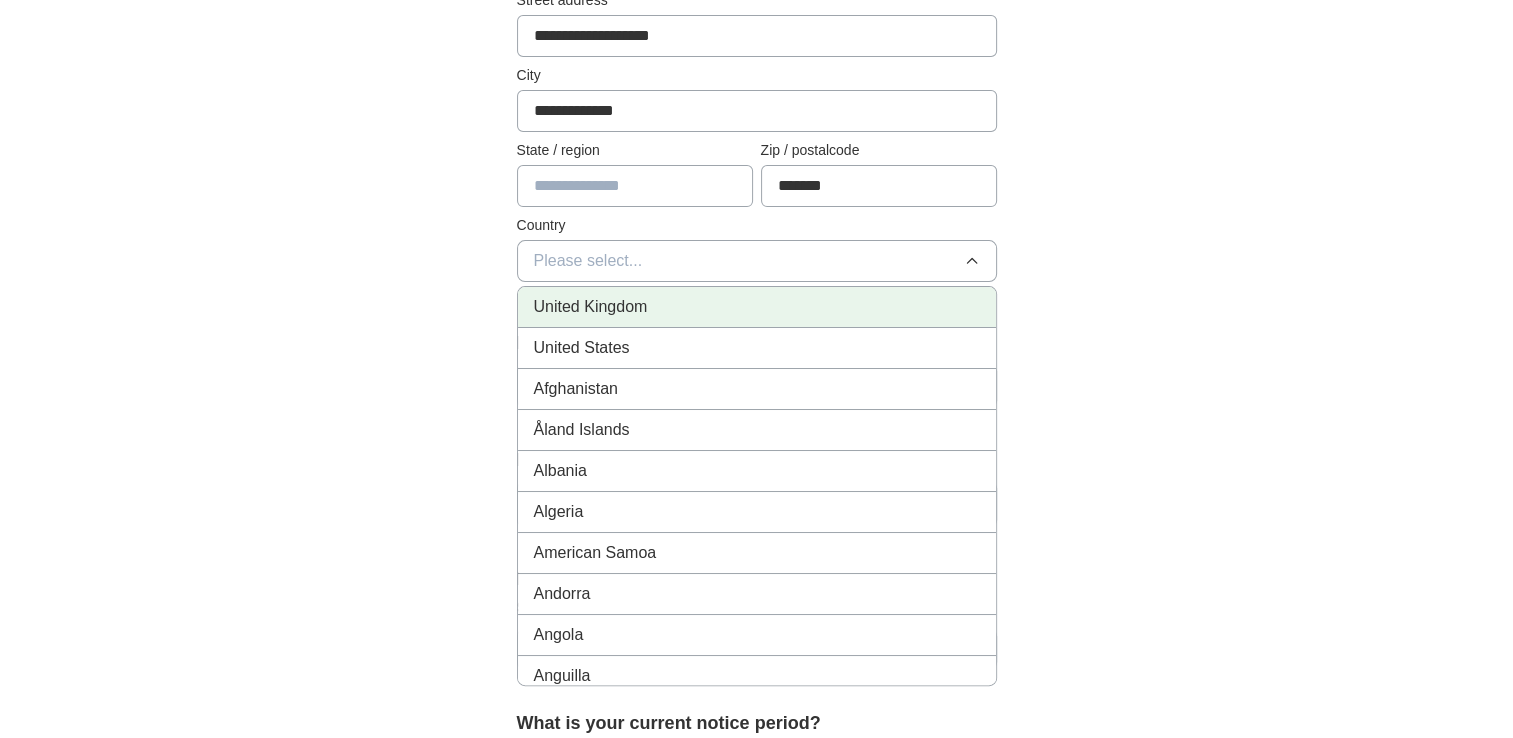 click on "United Kingdom" at bounding box center [591, 307] 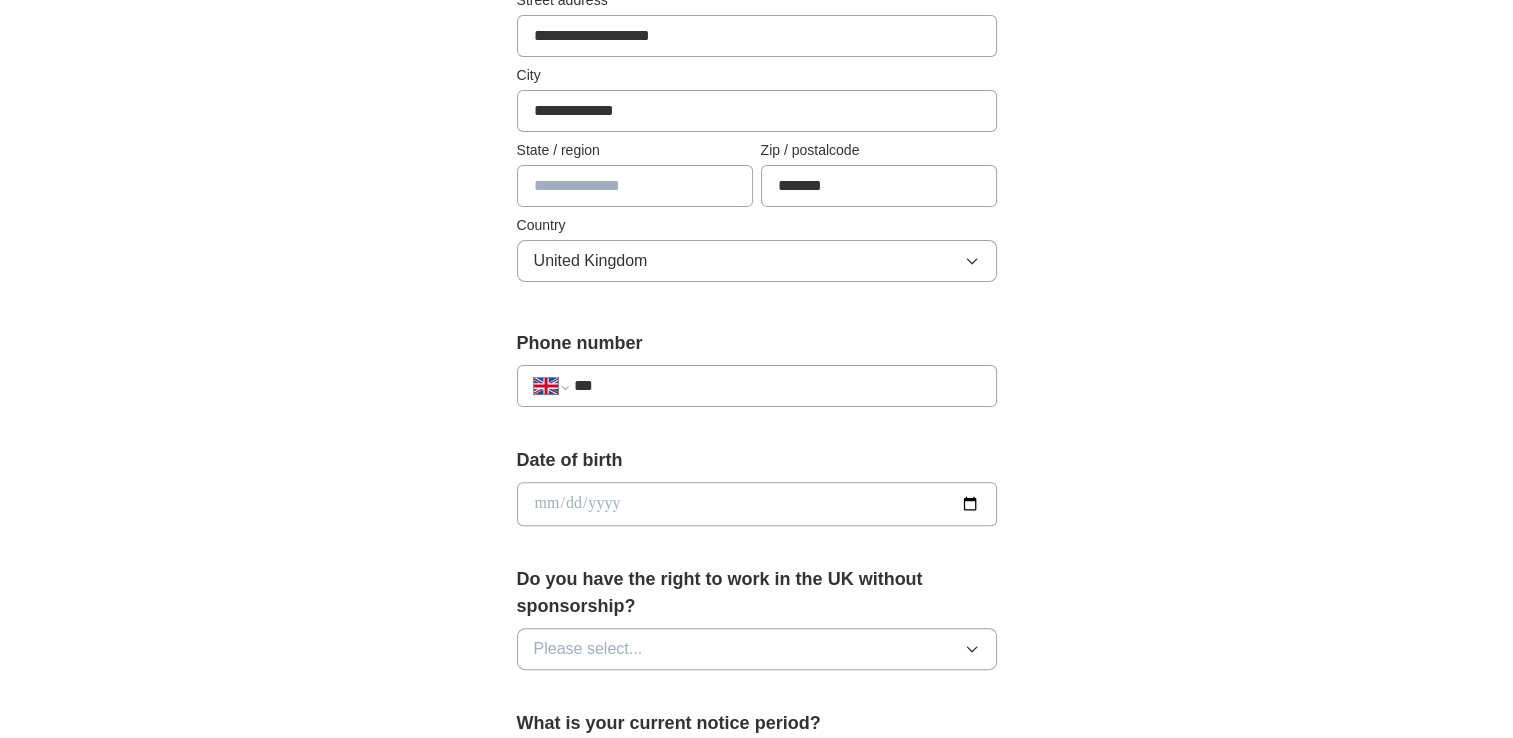 click on "***" at bounding box center (776, 386) 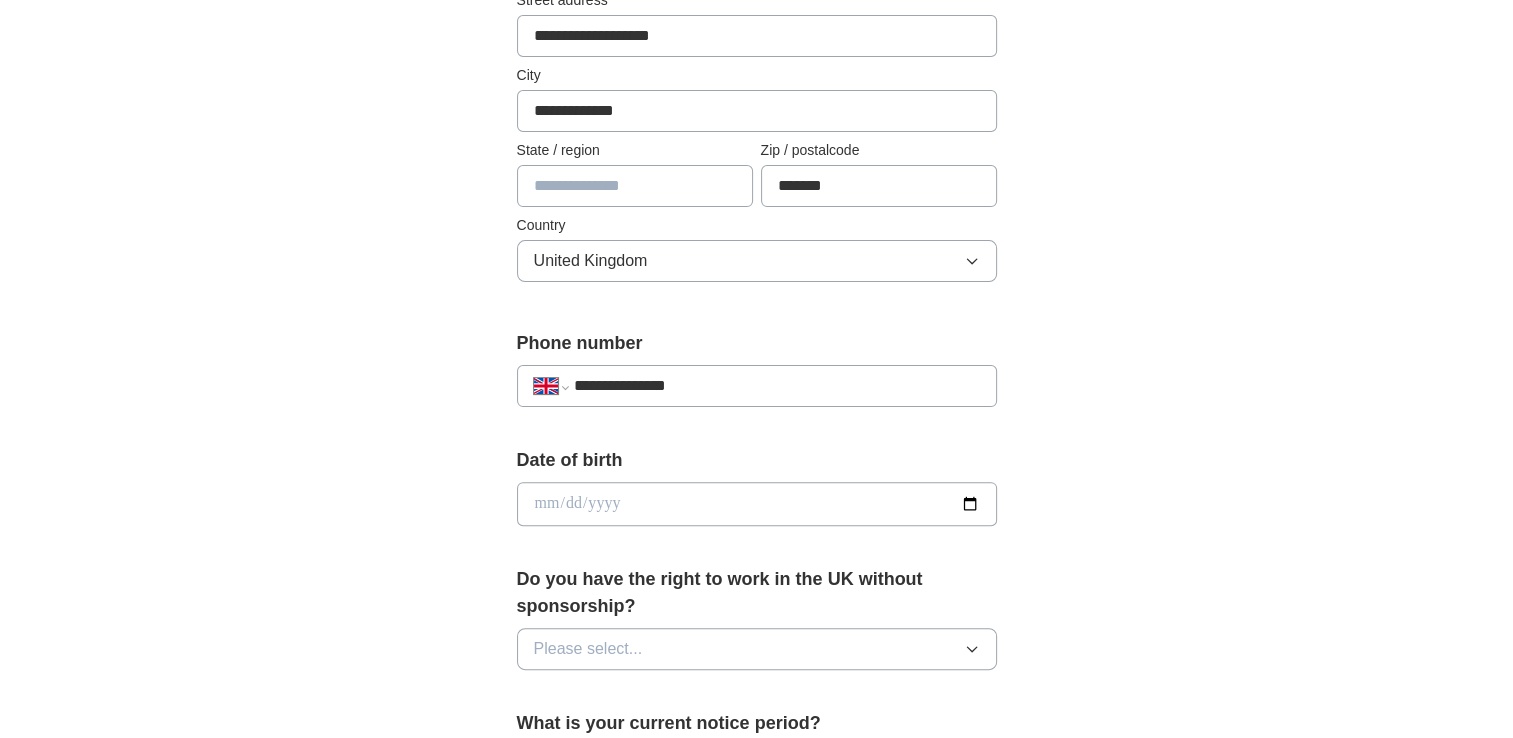 type on "****" 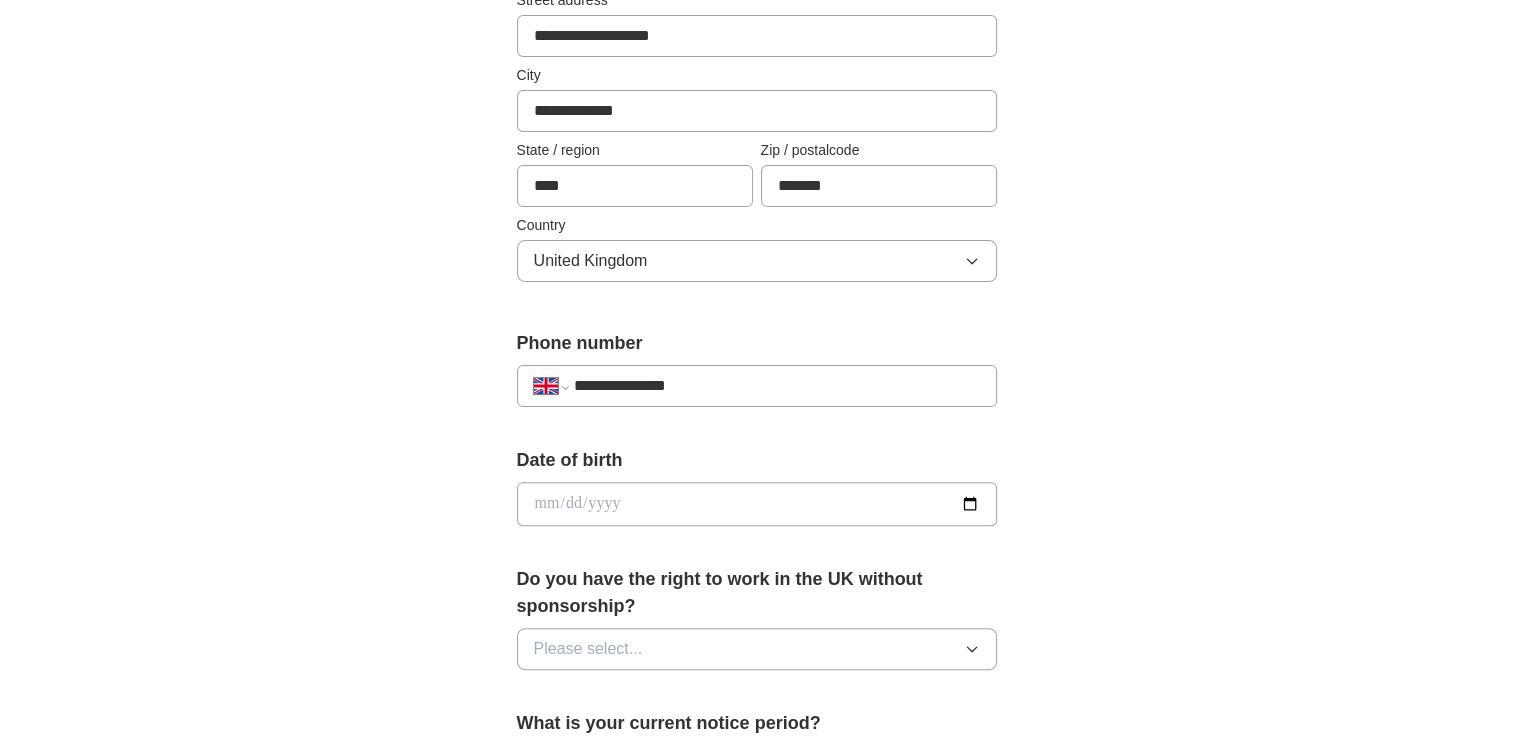 drag, startPoint x: 575, startPoint y: 180, endPoint x: 523, endPoint y: 189, distance: 52.773098 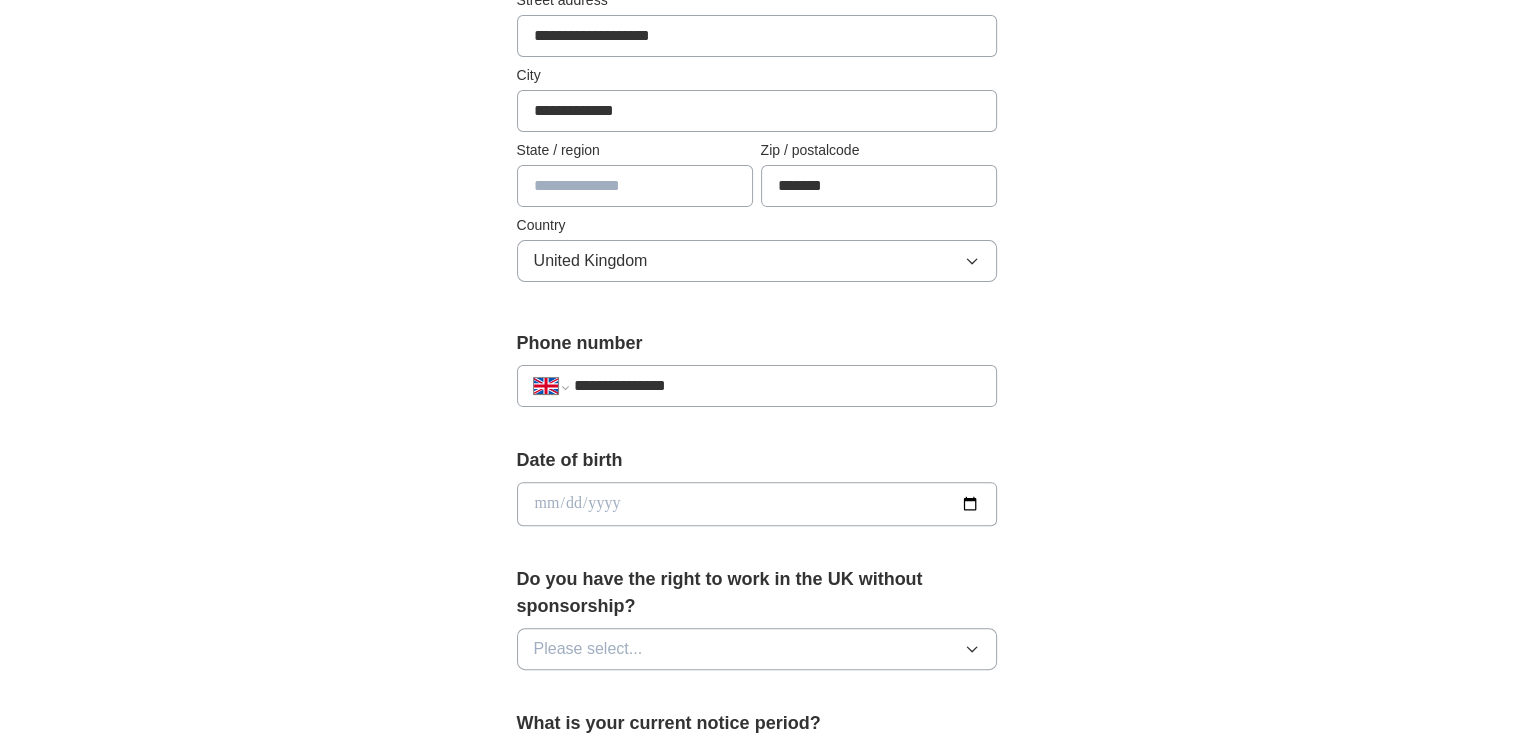 type 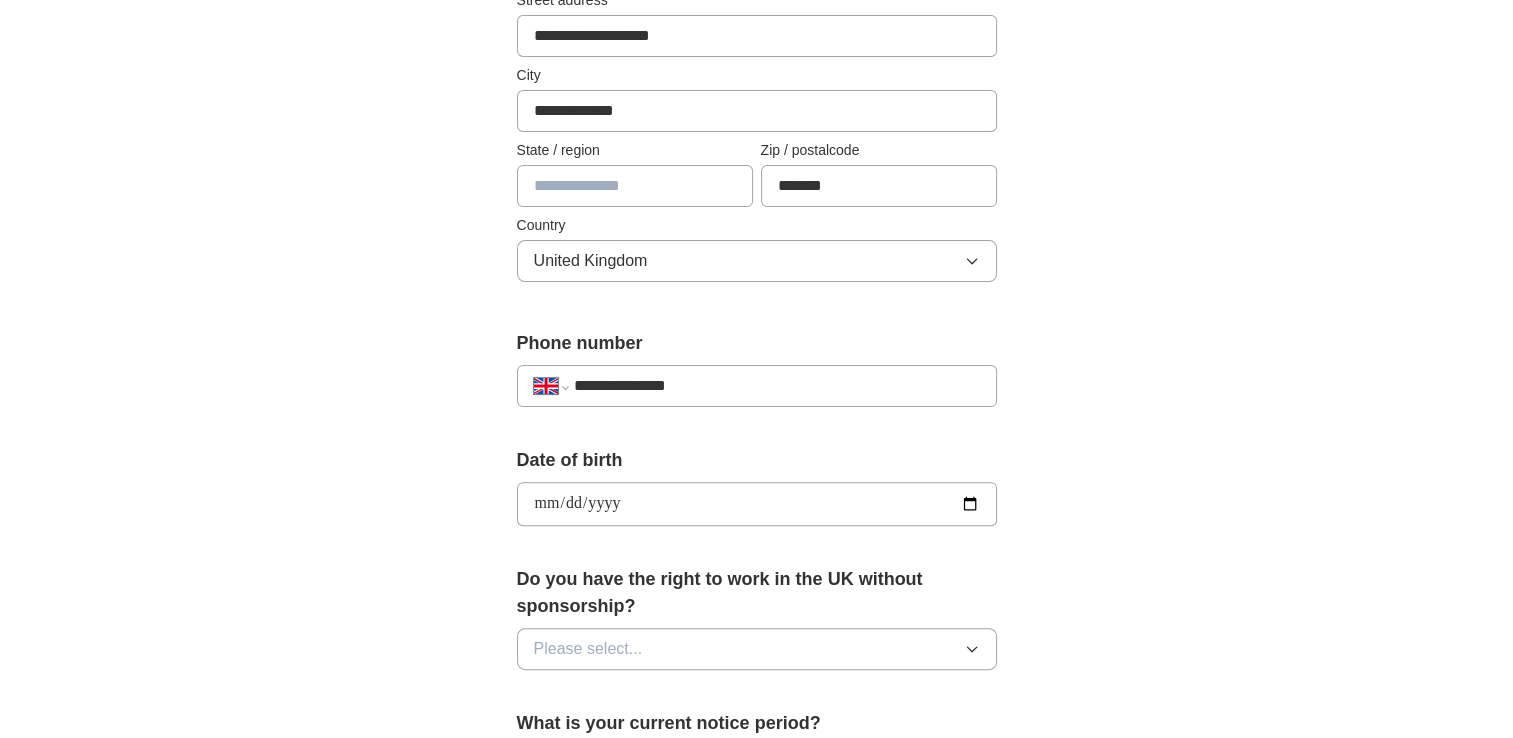 click on "**********" at bounding box center (757, 504) 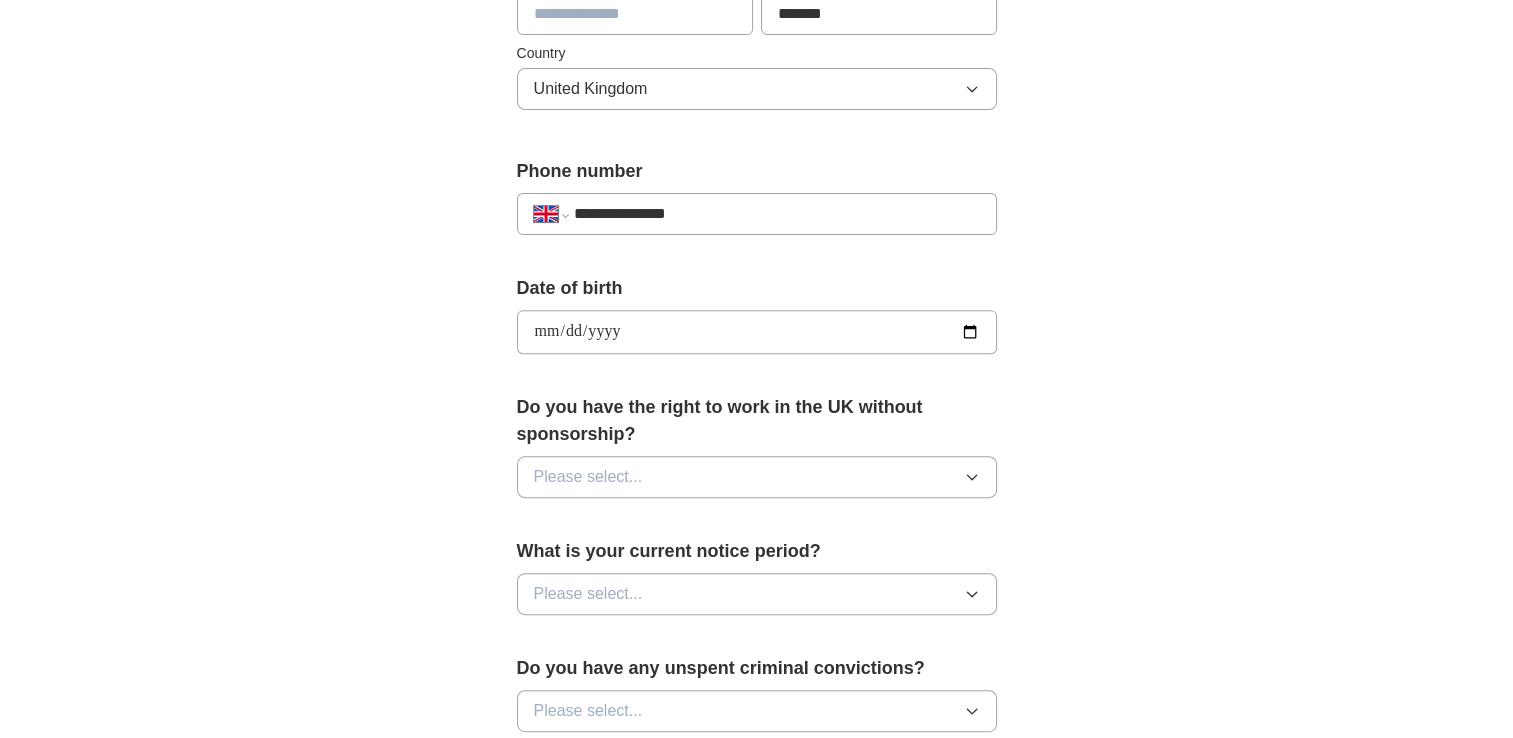 scroll, scrollTop: 720, scrollLeft: 0, axis: vertical 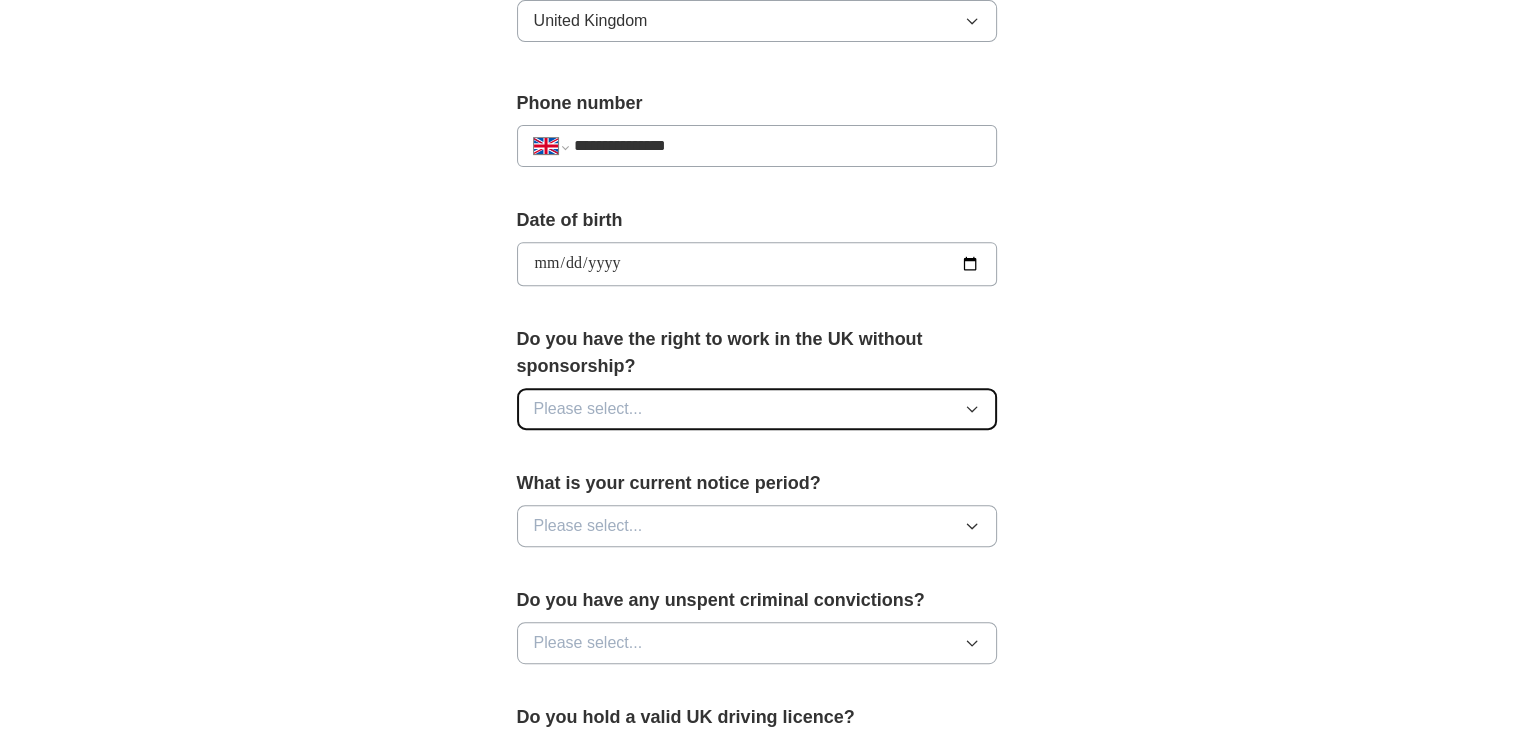 click on "Please select..." at bounding box center (757, 409) 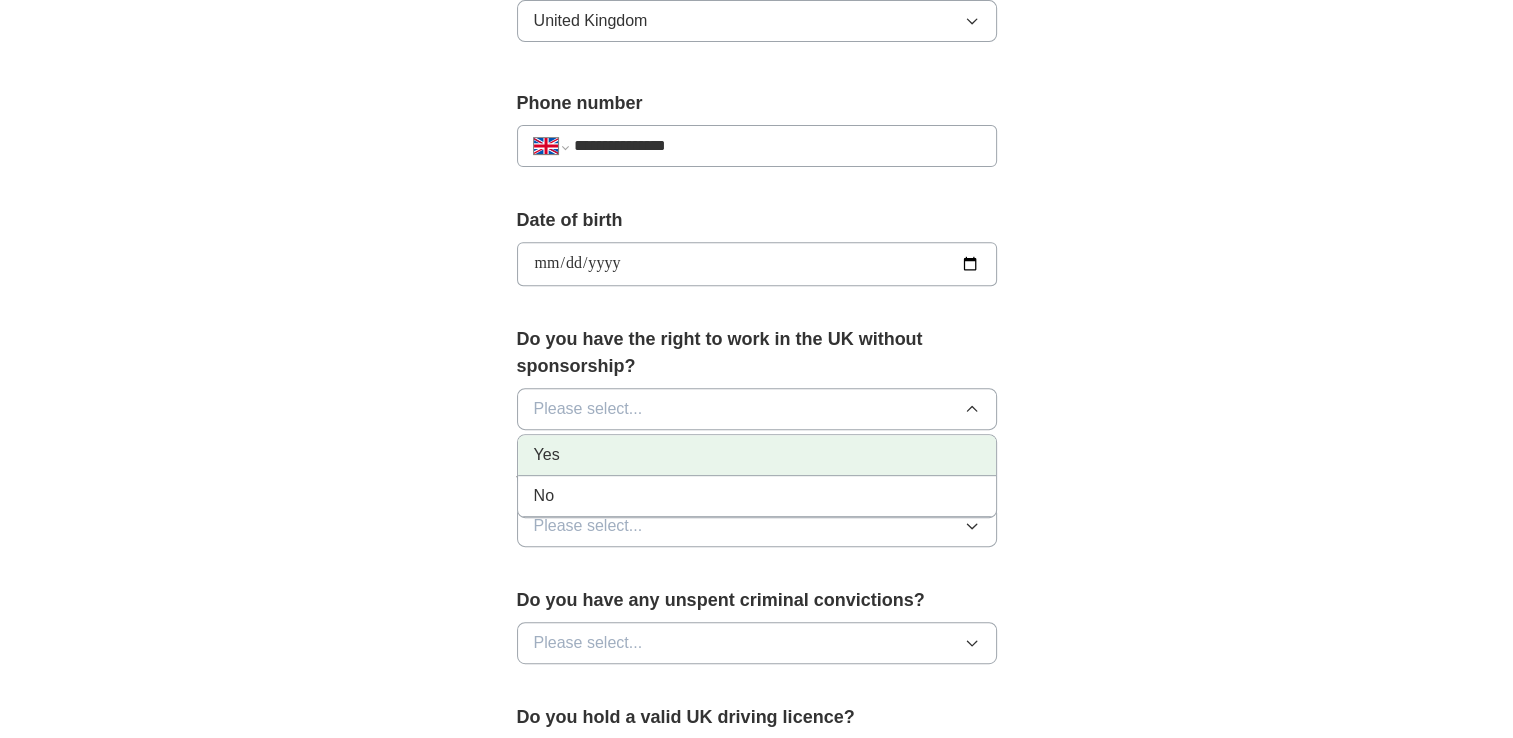 click on "Yes" at bounding box center (757, 455) 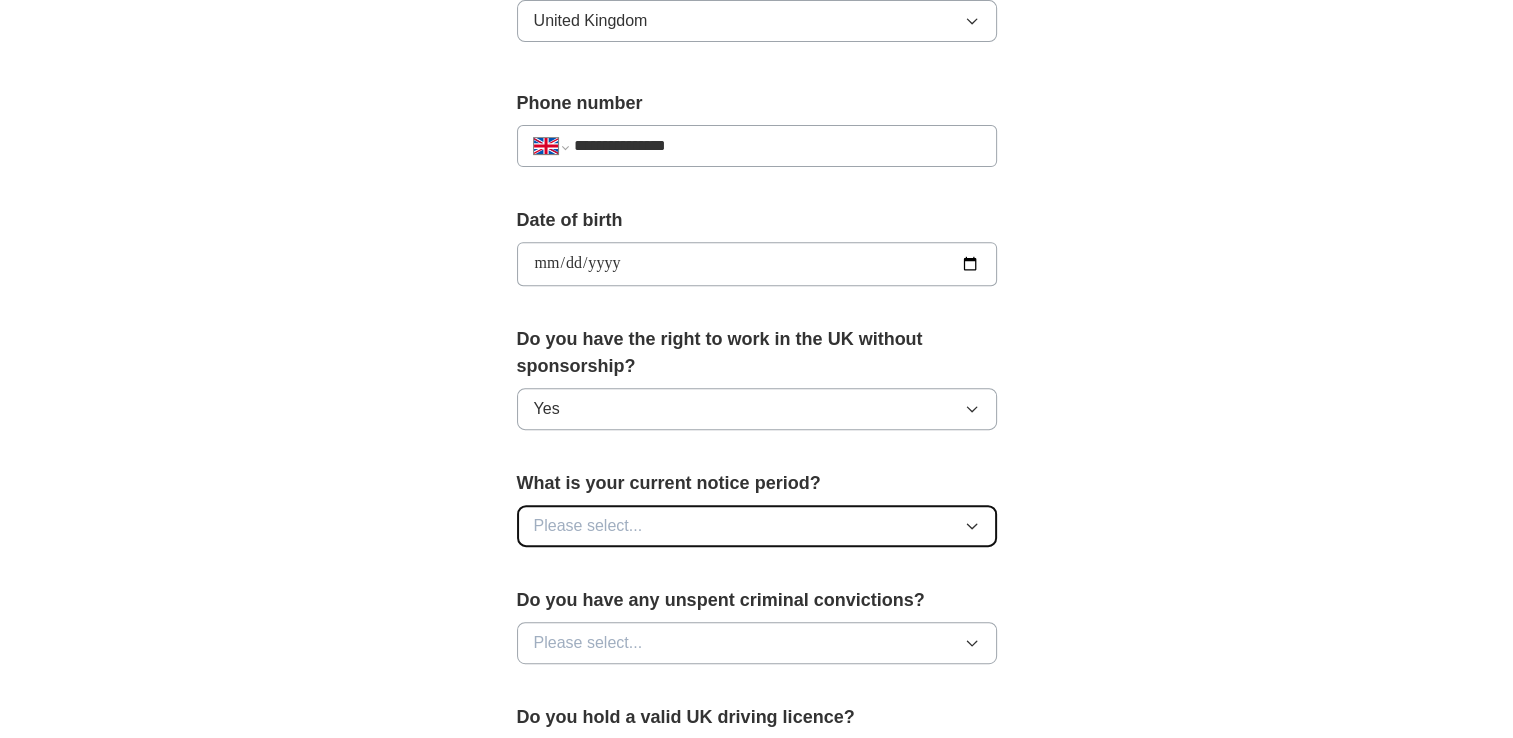 click on "Please select..." at bounding box center [757, 526] 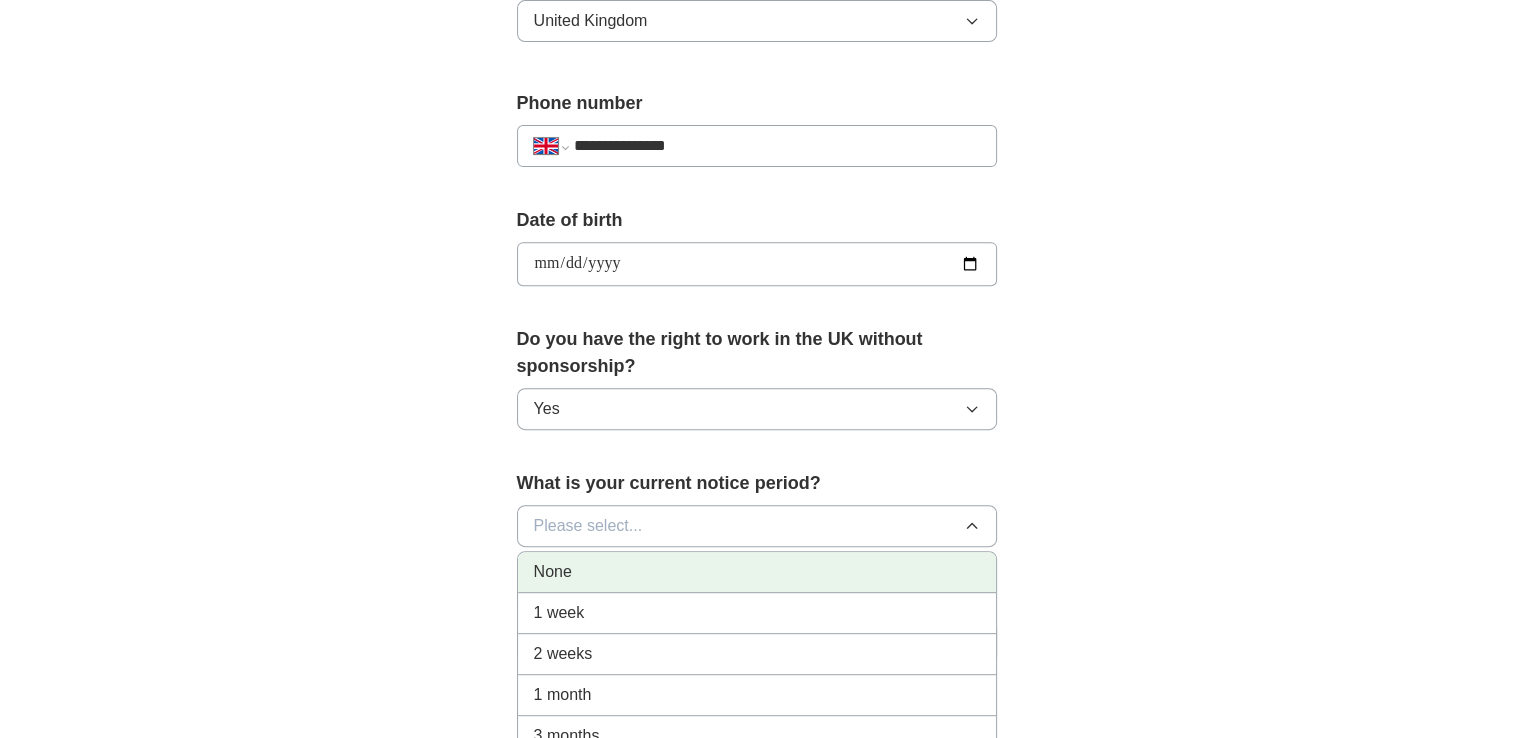 click on "None" at bounding box center [757, 572] 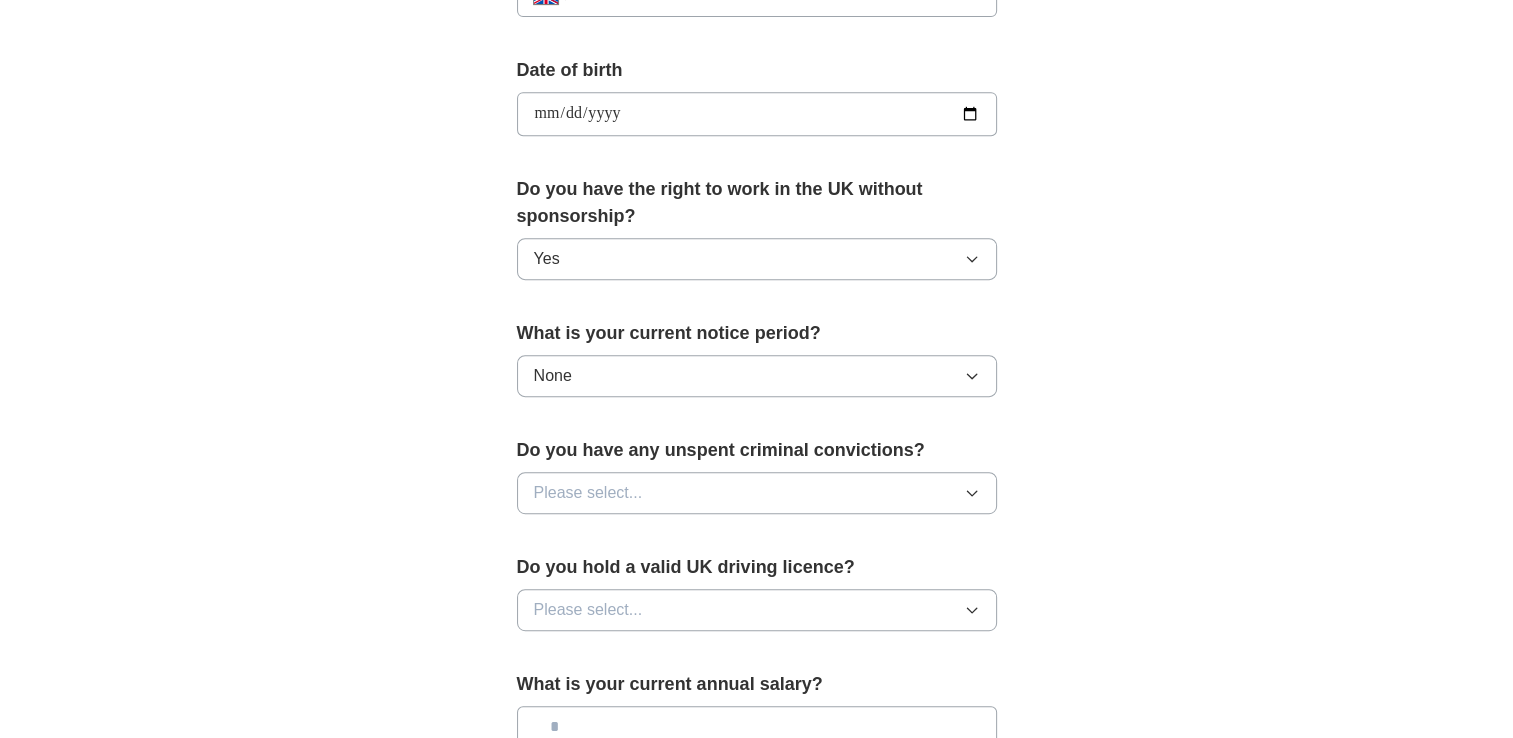 scroll, scrollTop: 972, scrollLeft: 0, axis: vertical 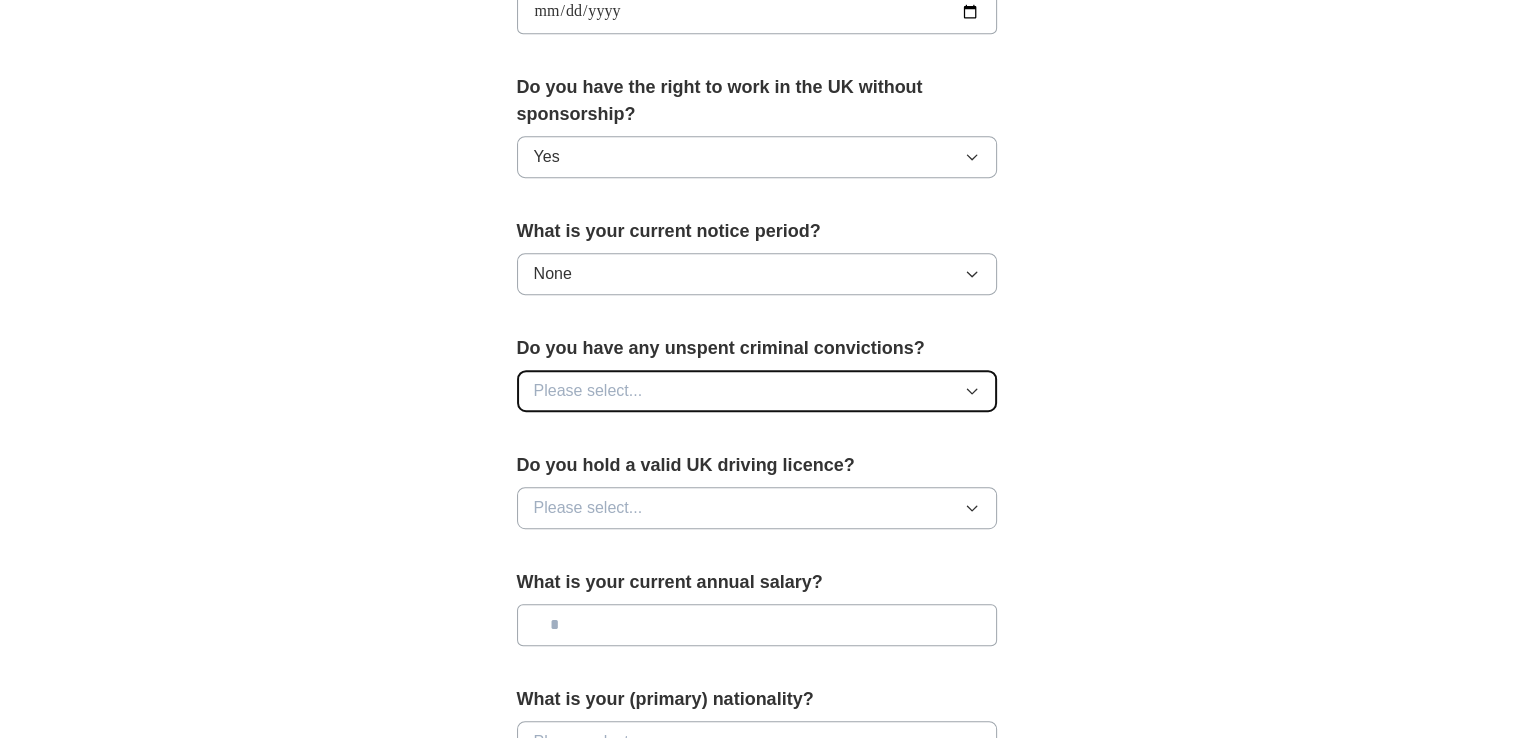 click on "Please select..." at bounding box center [757, 391] 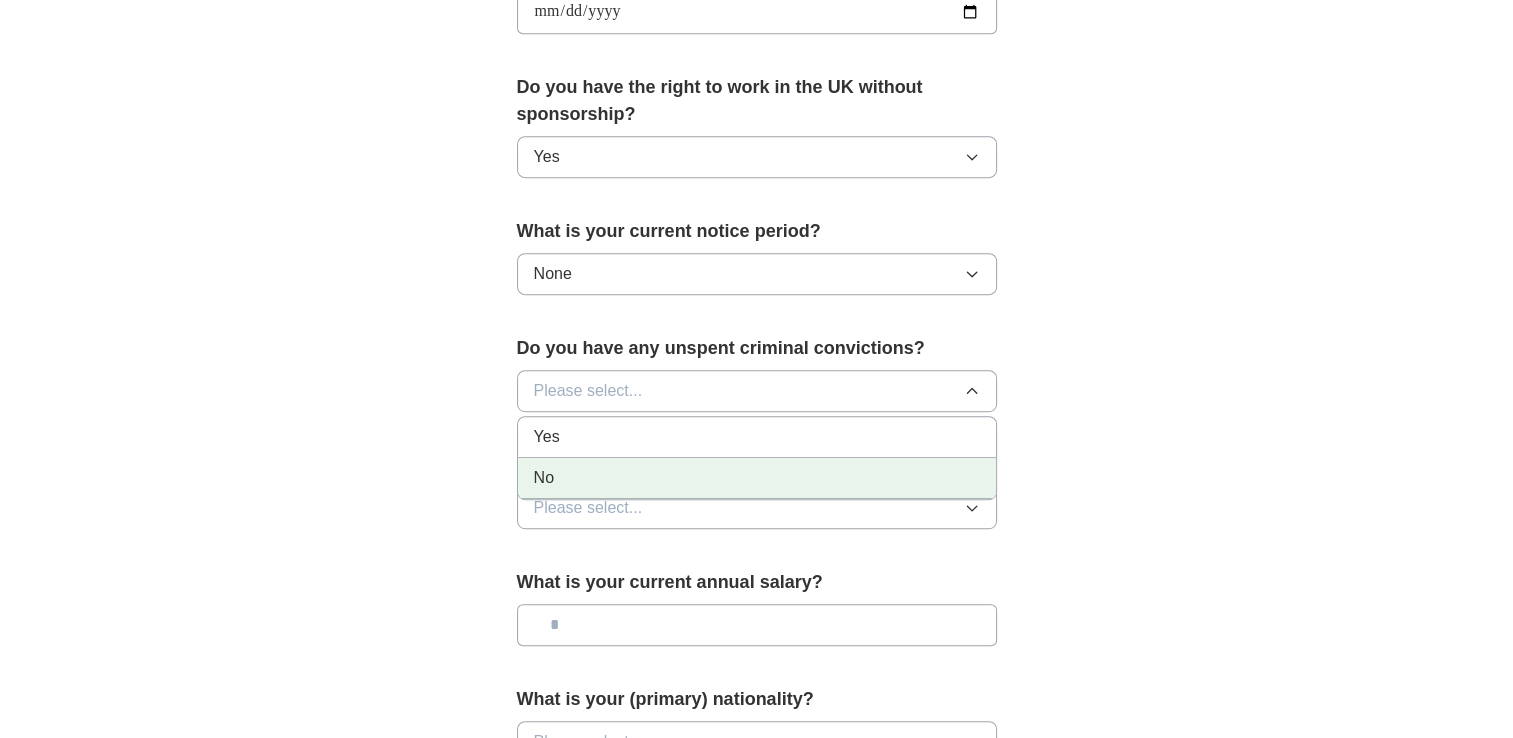 click on "No" at bounding box center (757, 478) 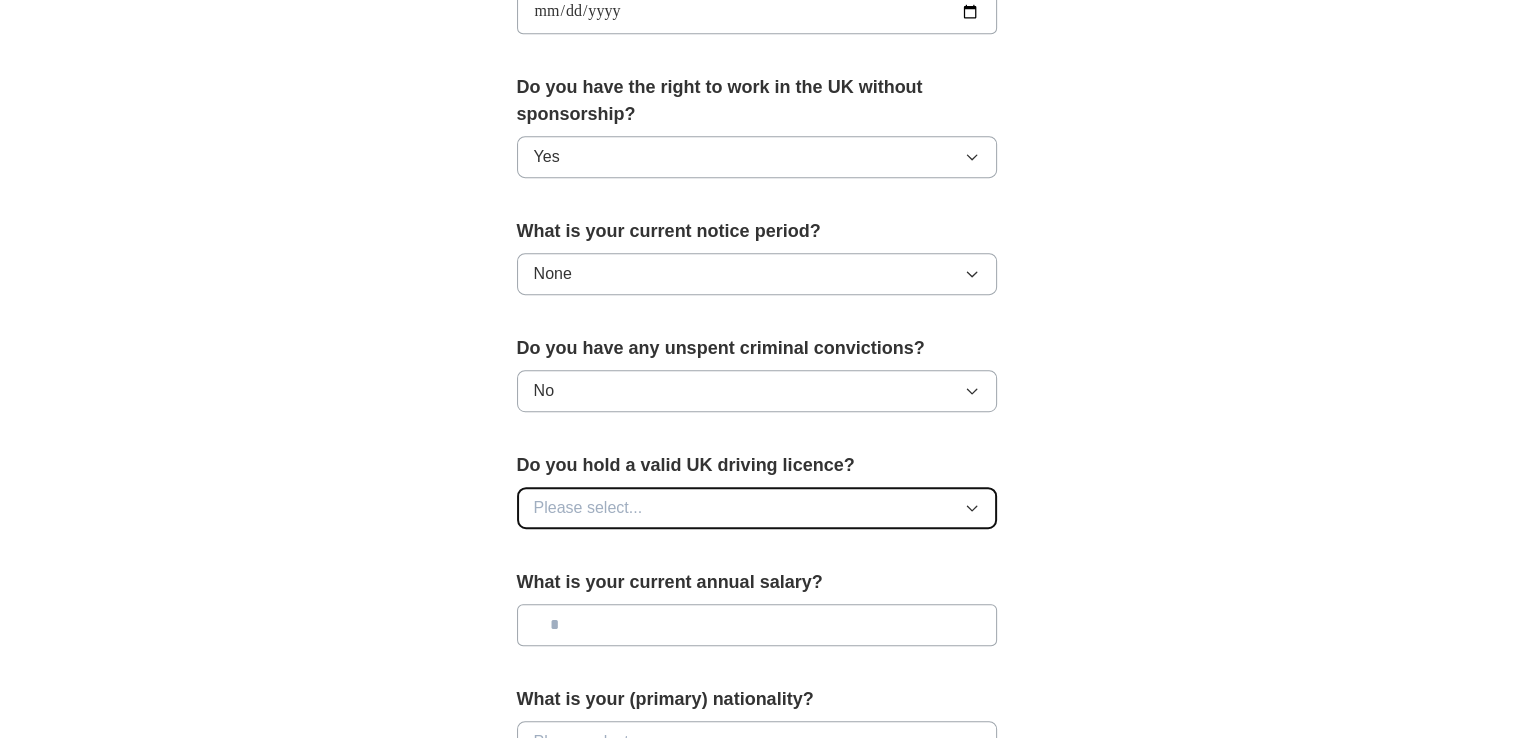 click on "Please select..." at bounding box center [757, 508] 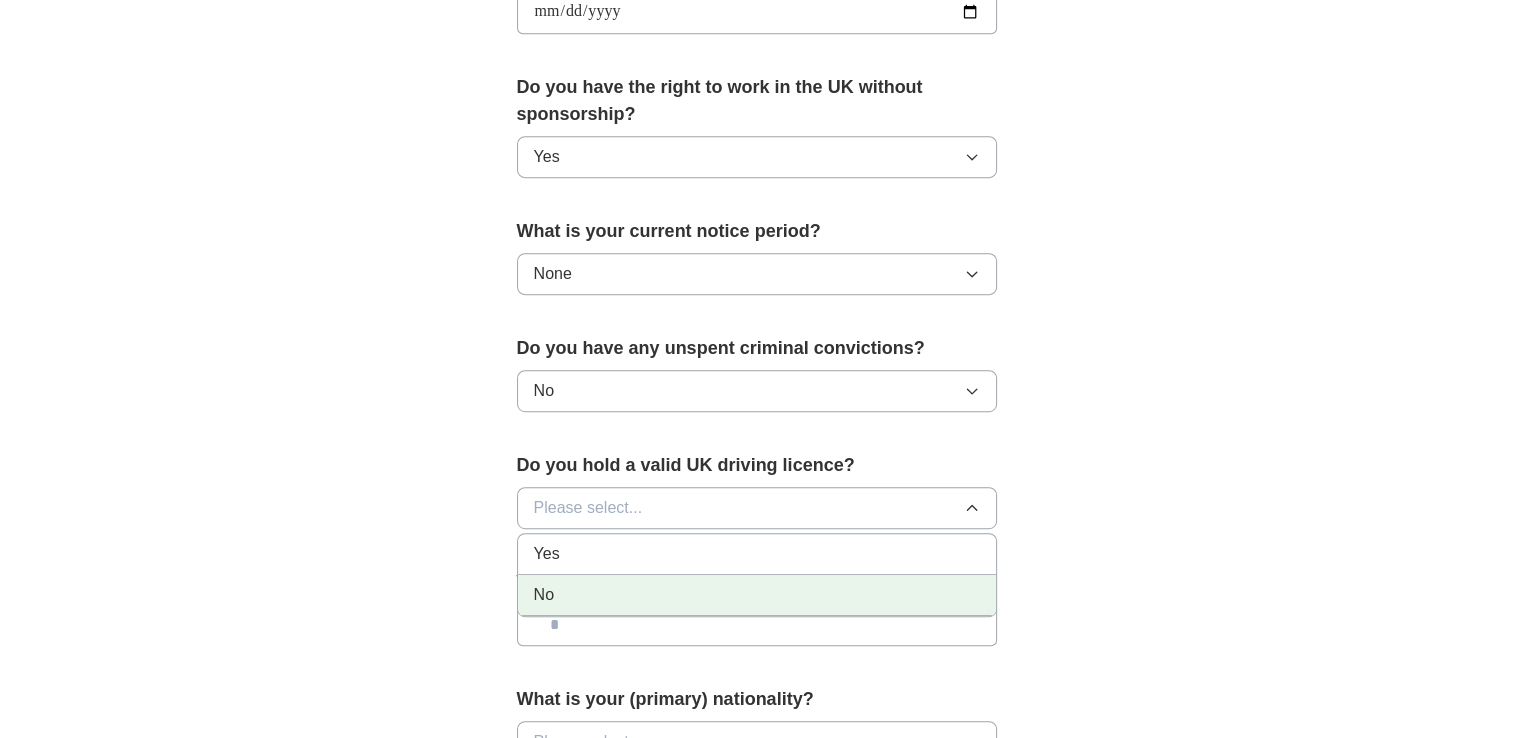 click on "No" at bounding box center [757, 595] 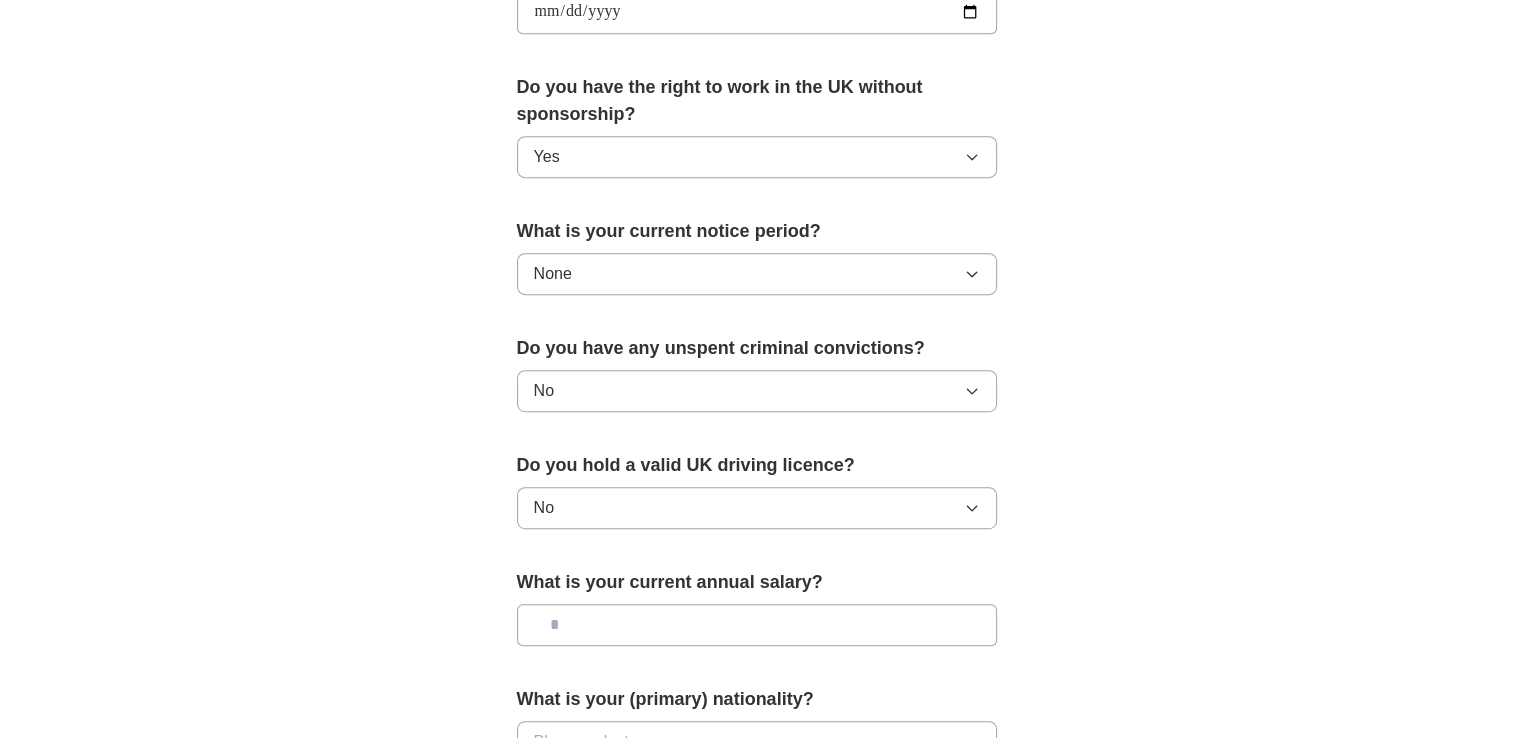 click at bounding box center [757, 625] 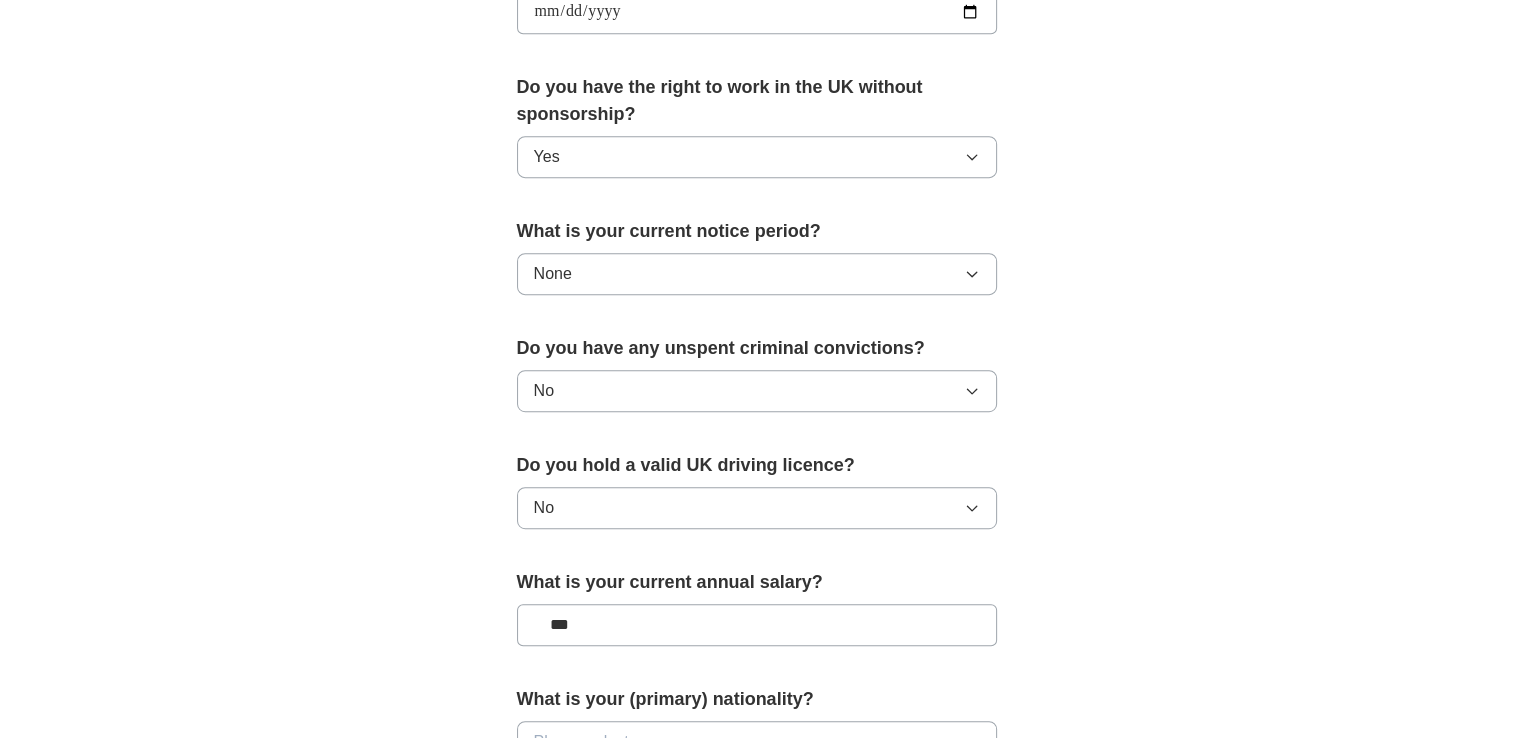 type on "**" 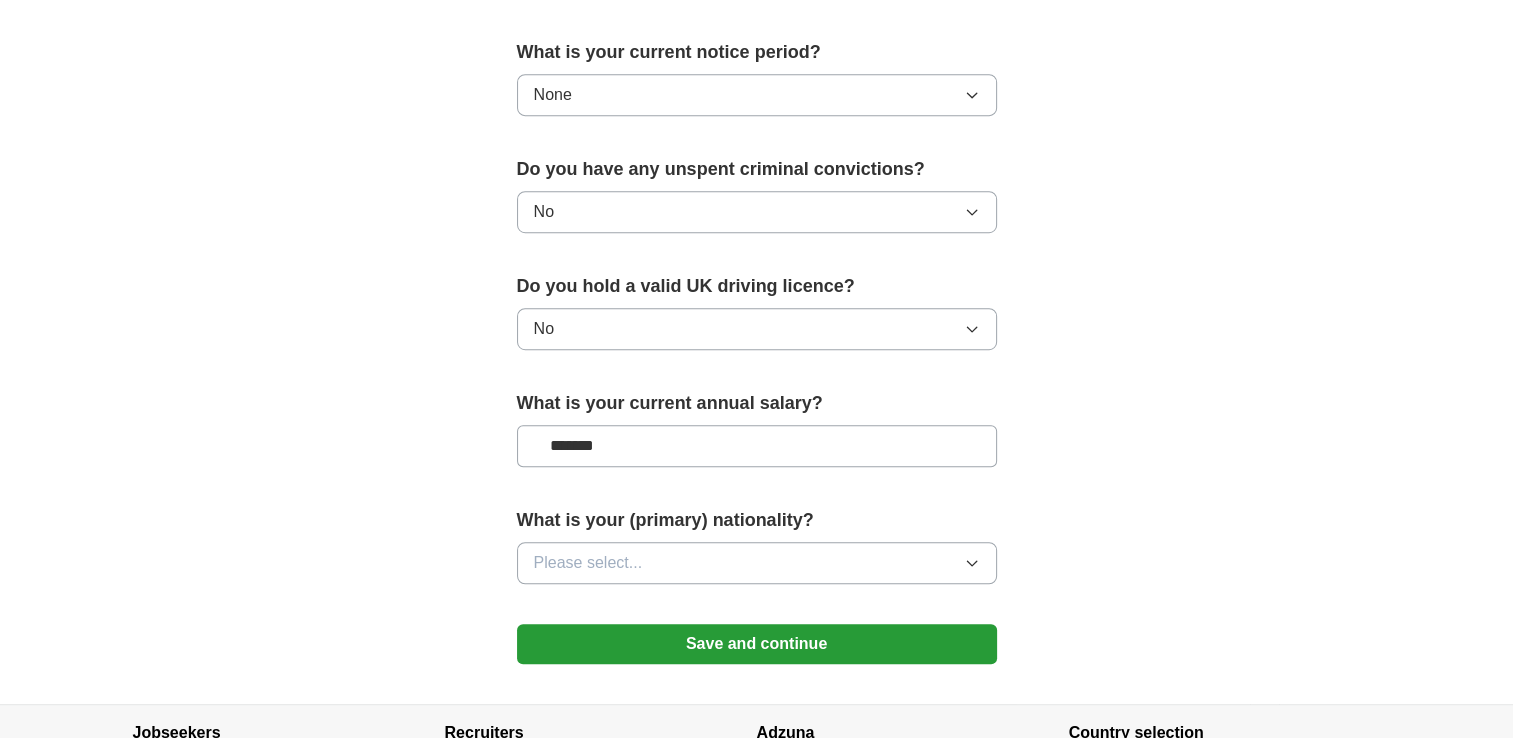 scroll, scrollTop: 1217, scrollLeft: 0, axis: vertical 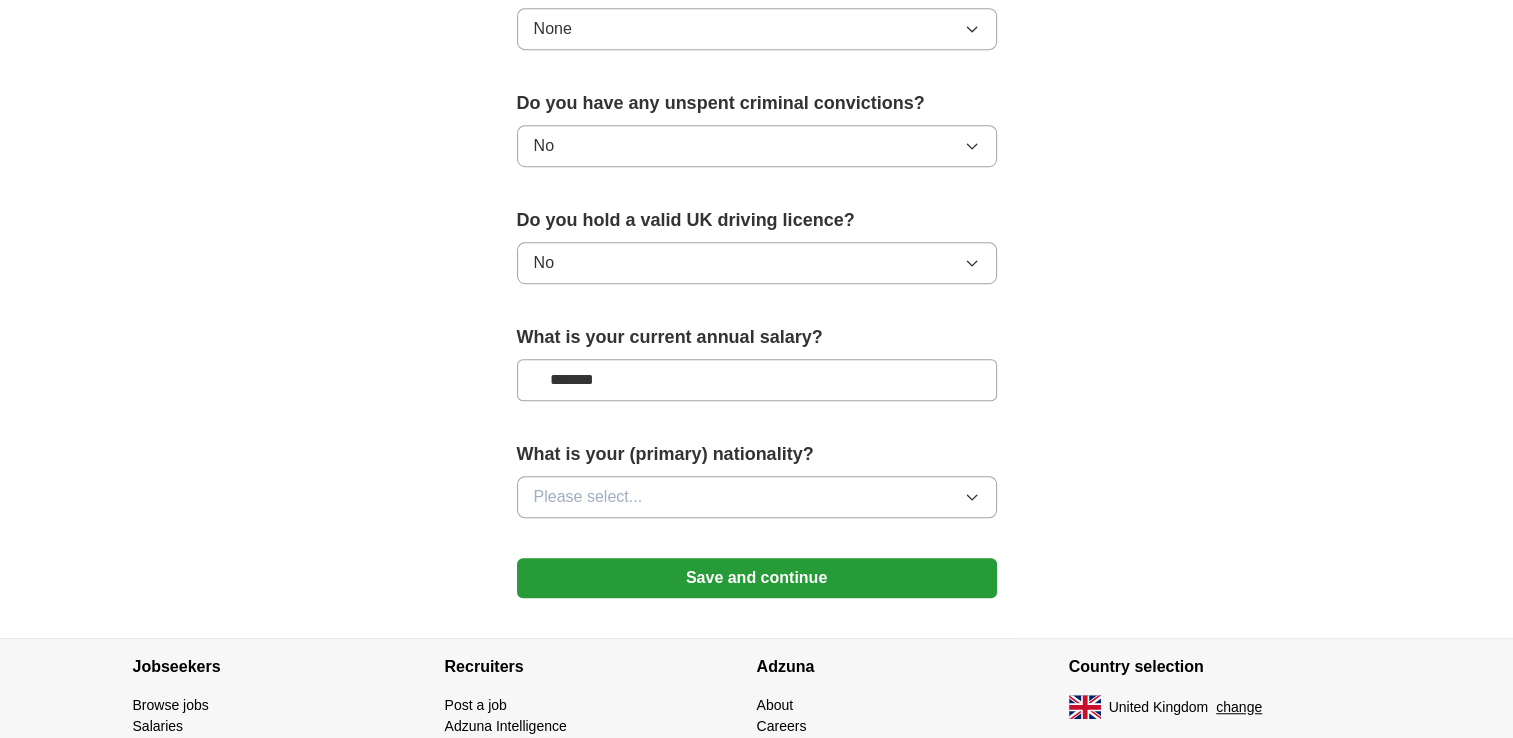 type on "*******" 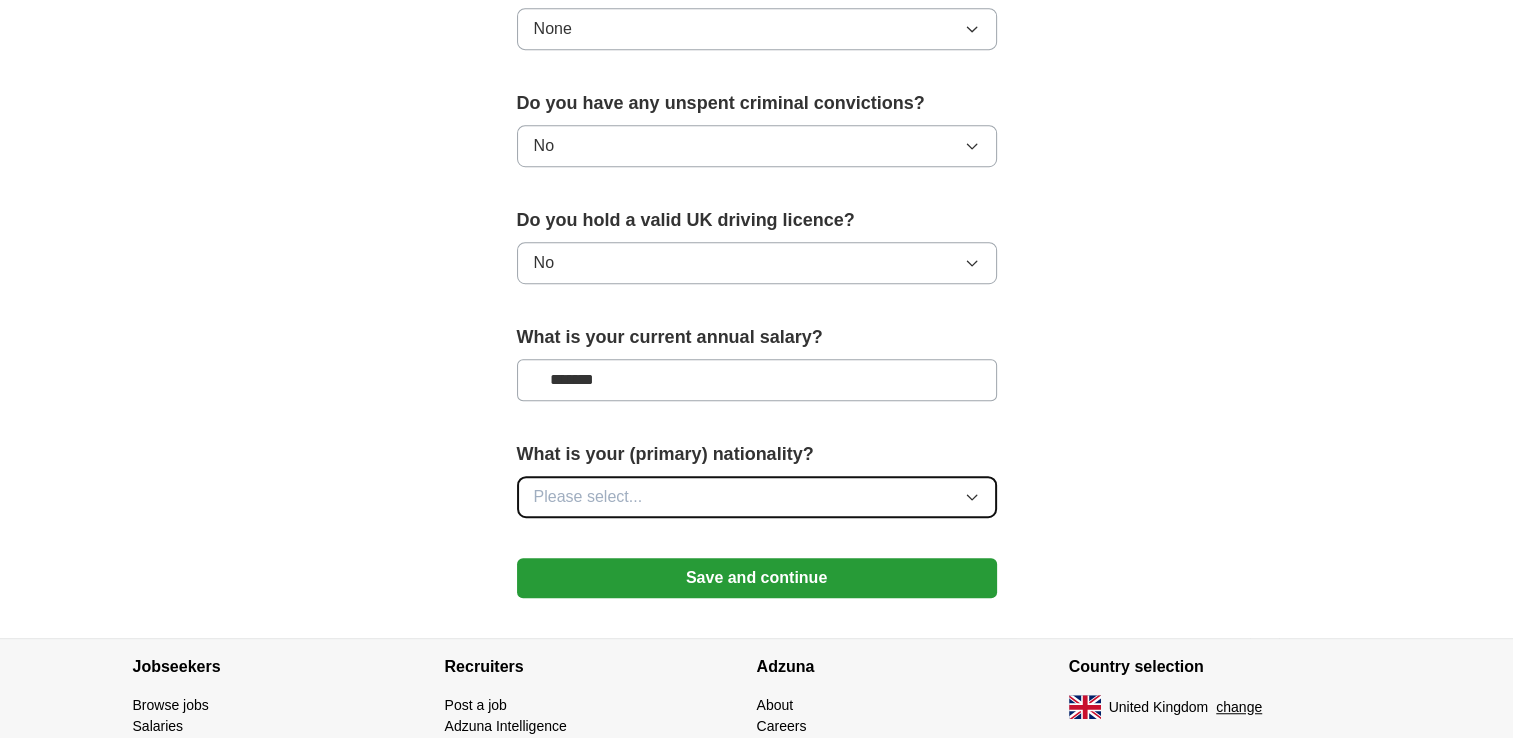 click on "Please select..." at bounding box center [757, 497] 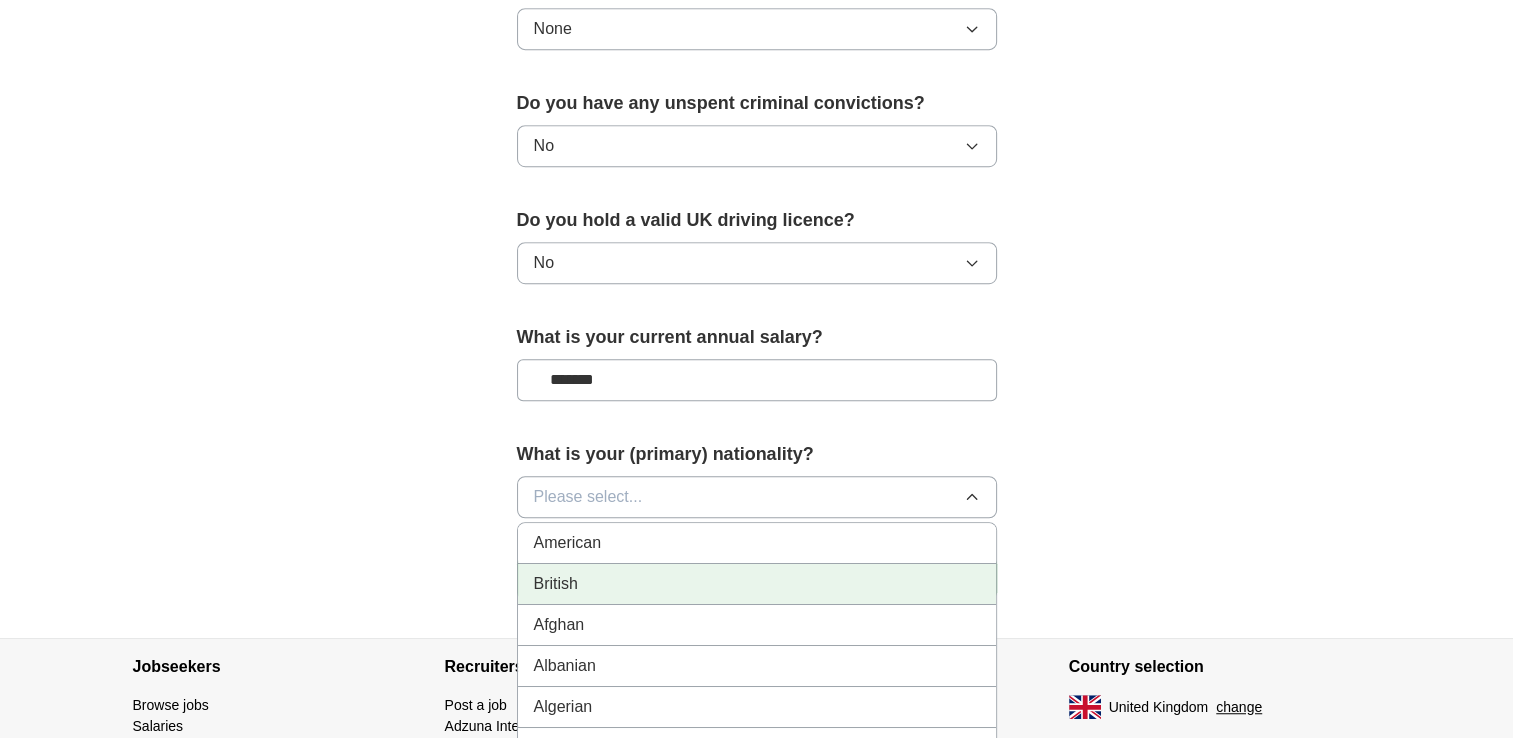 click on "British" at bounding box center (757, 584) 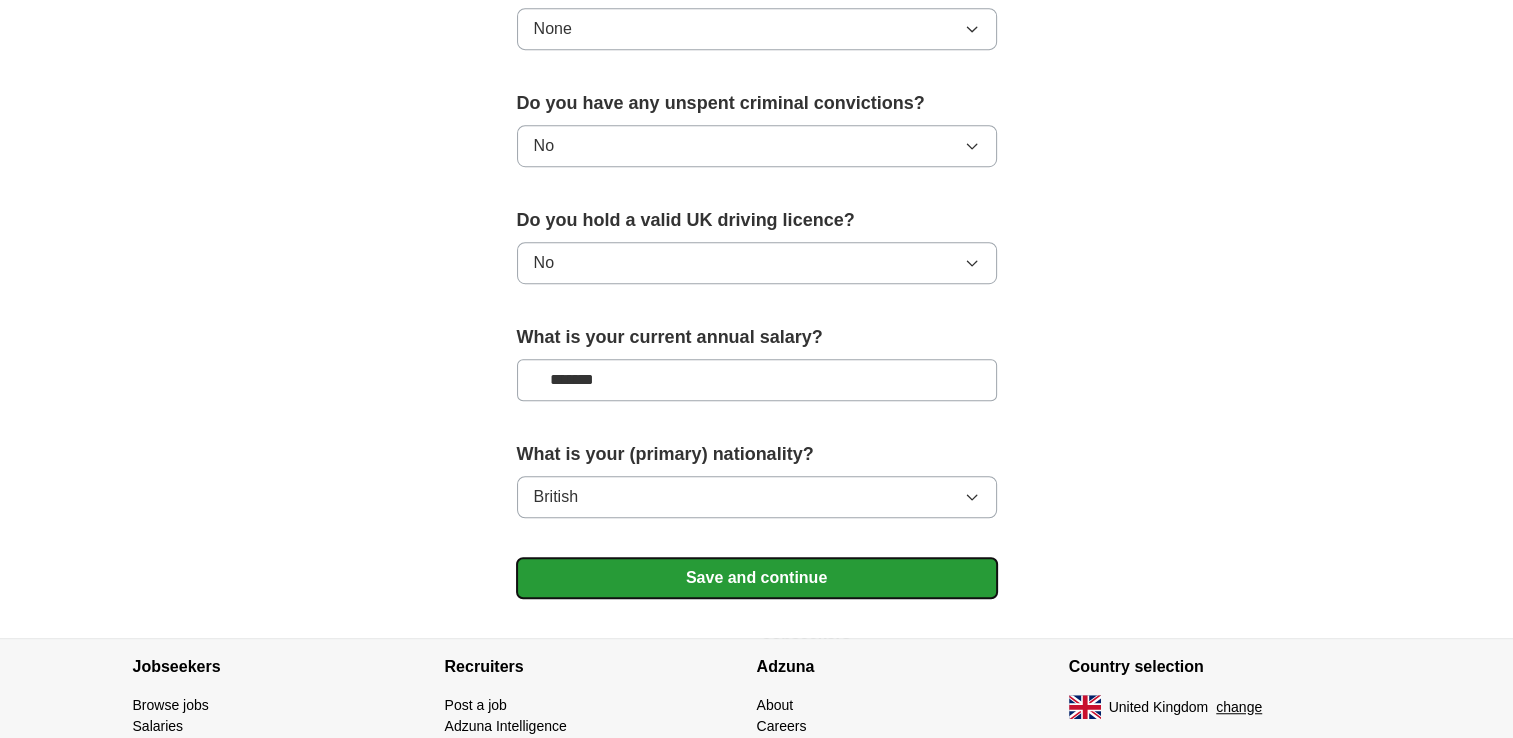 click on "Save and continue" at bounding box center (757, 578) 